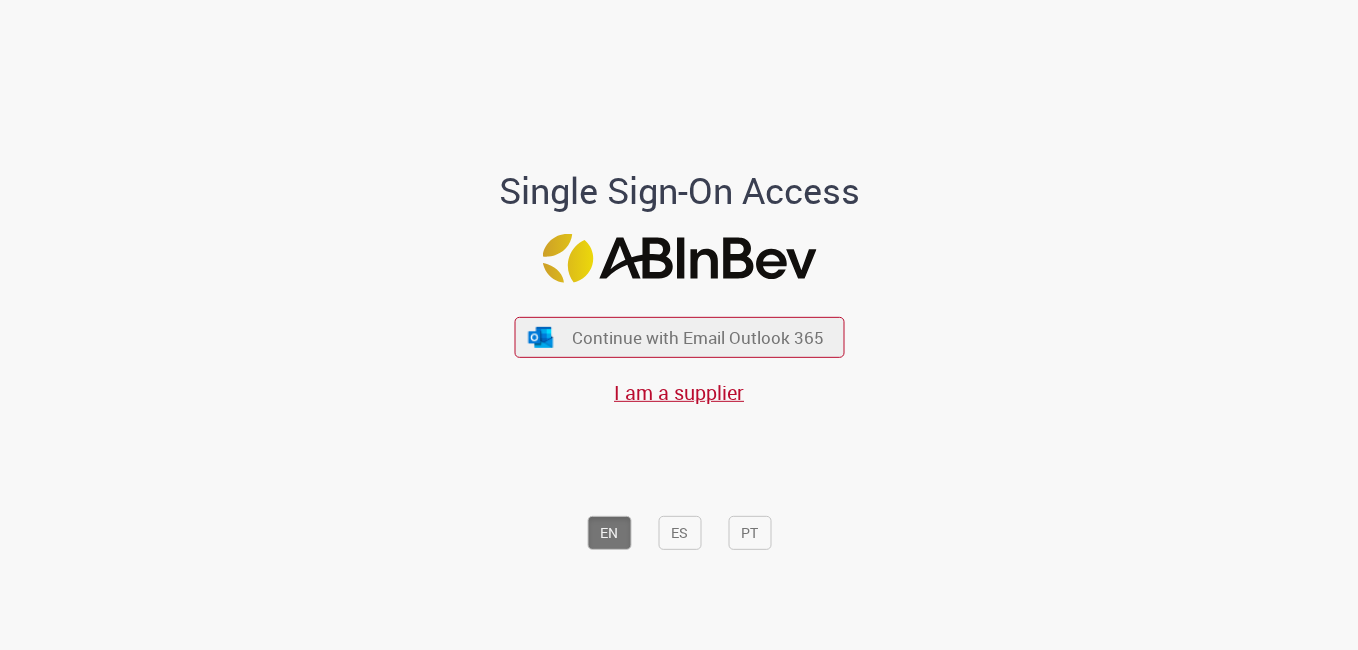 scroll, scrollTop: 0, scrollLeft: 0, axis: both 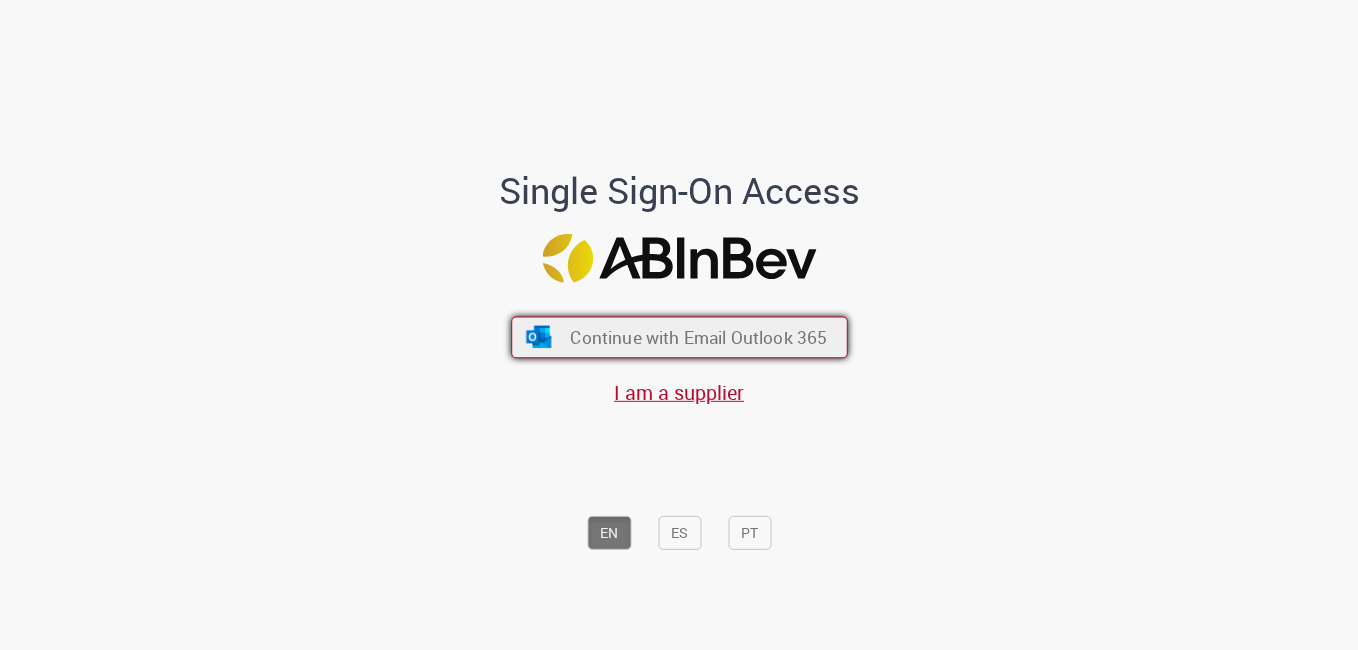 click on "Continue with Email Outlook 365" at bounding box center [679, 338] 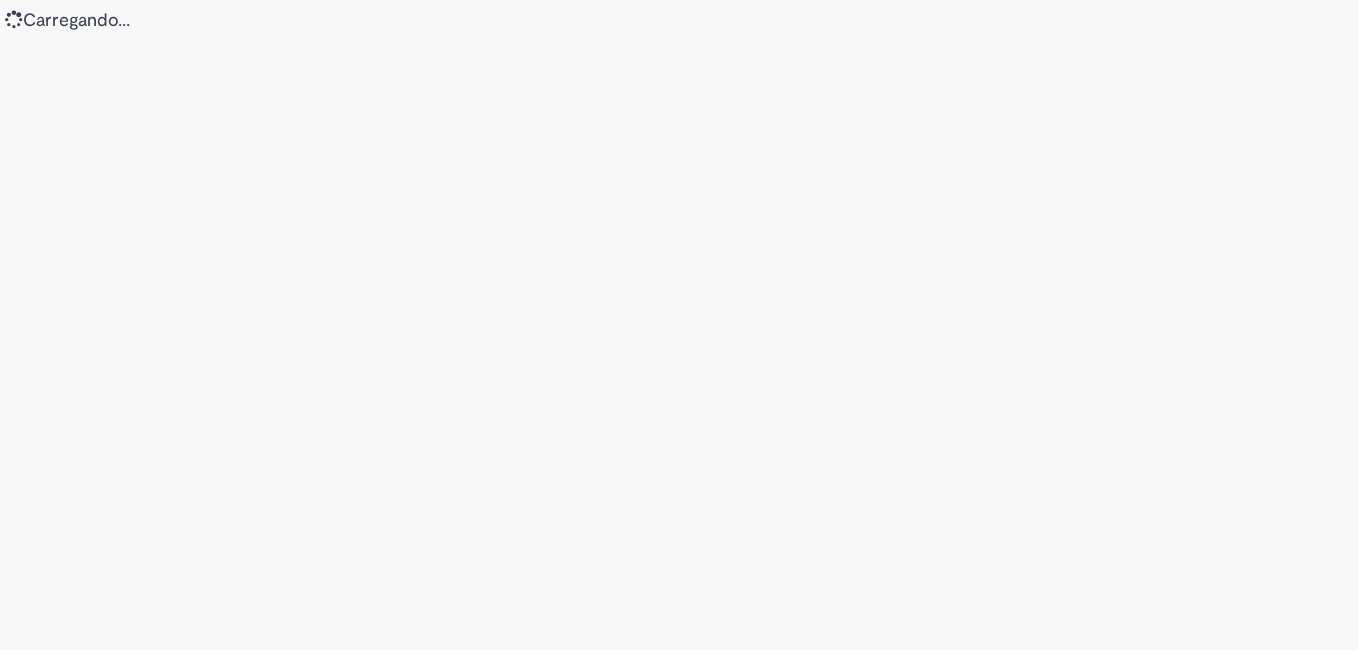 scroll, scrollTop: 0, scrollLeft: 0, axis: both 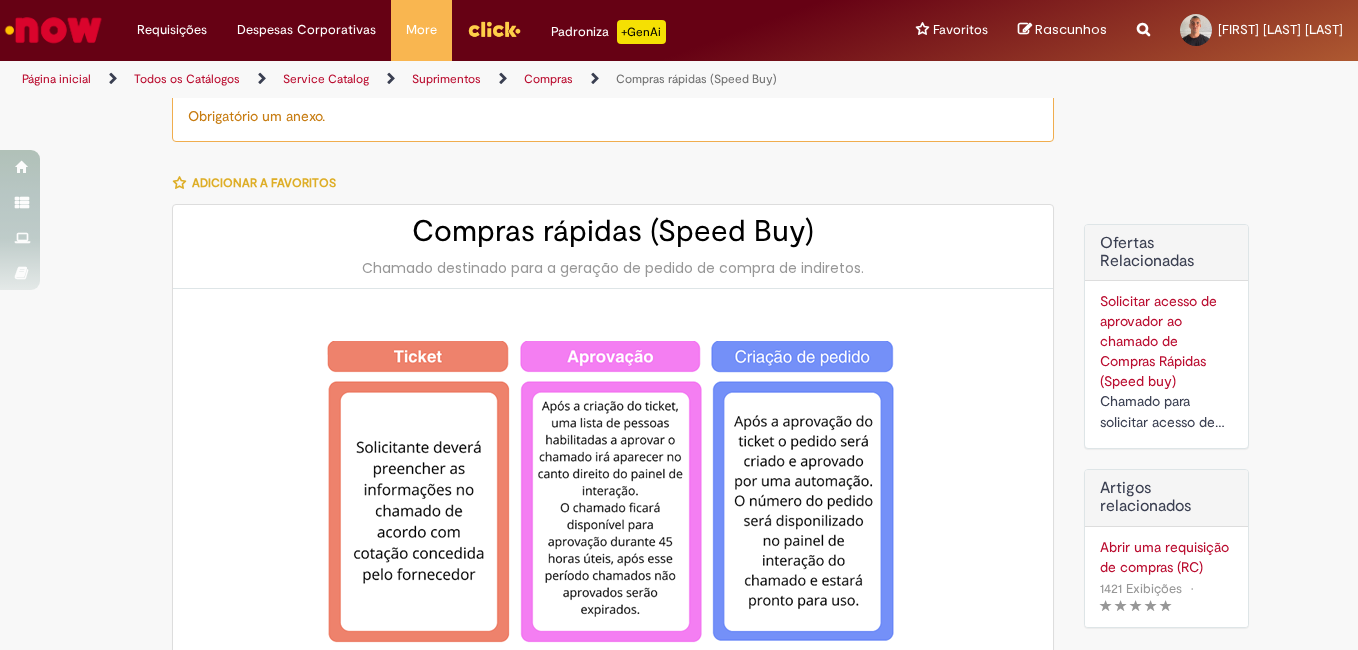 type on "********" 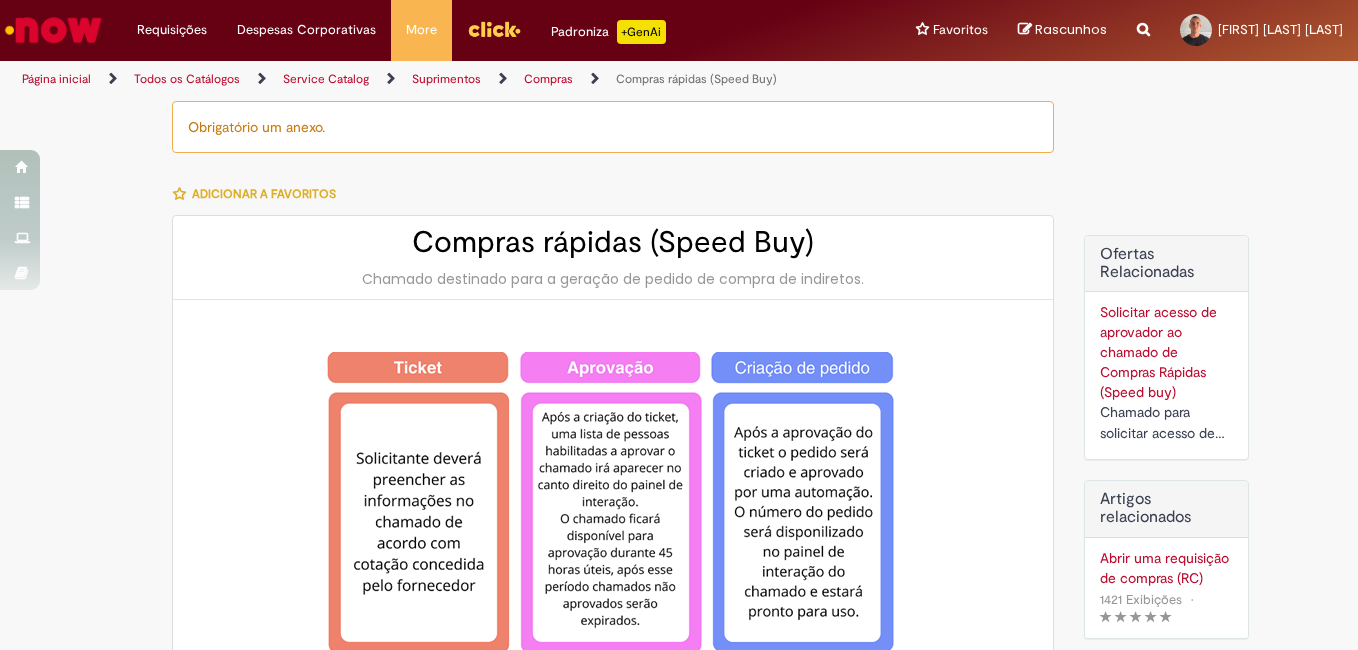 type on "**********" 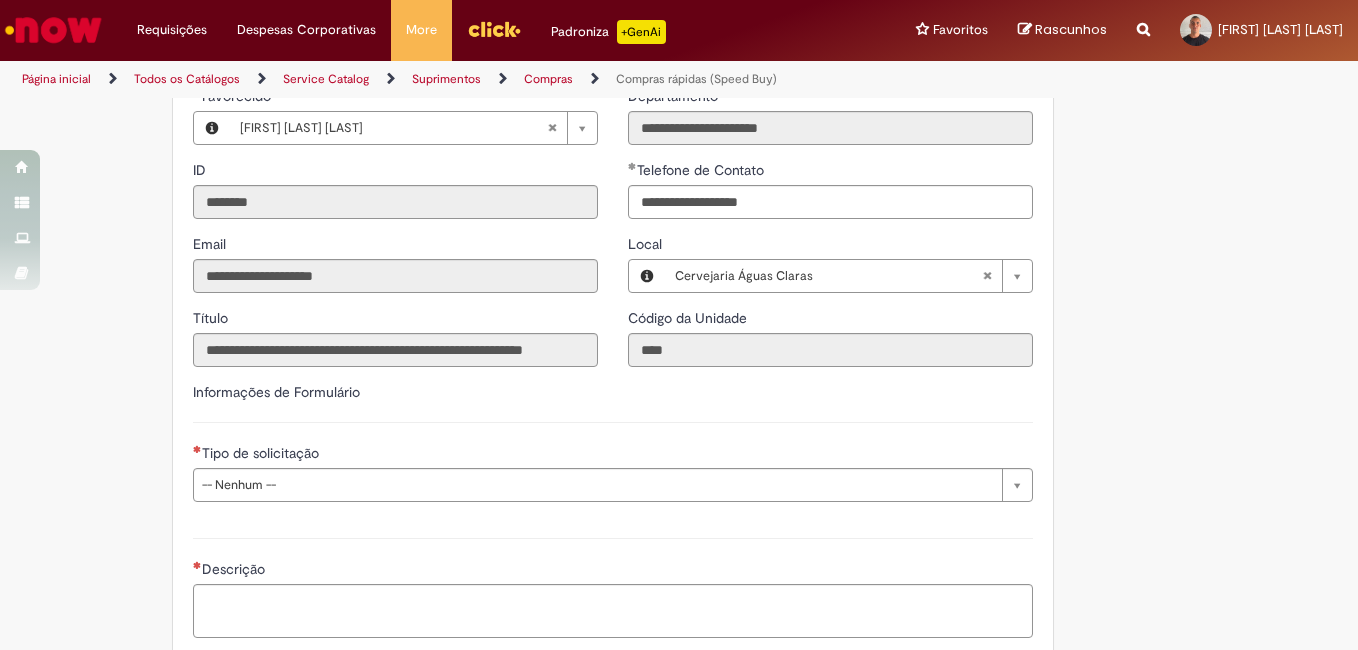 scroll, scrollTop: 2700, scrollLeft: 0, axis: vertical 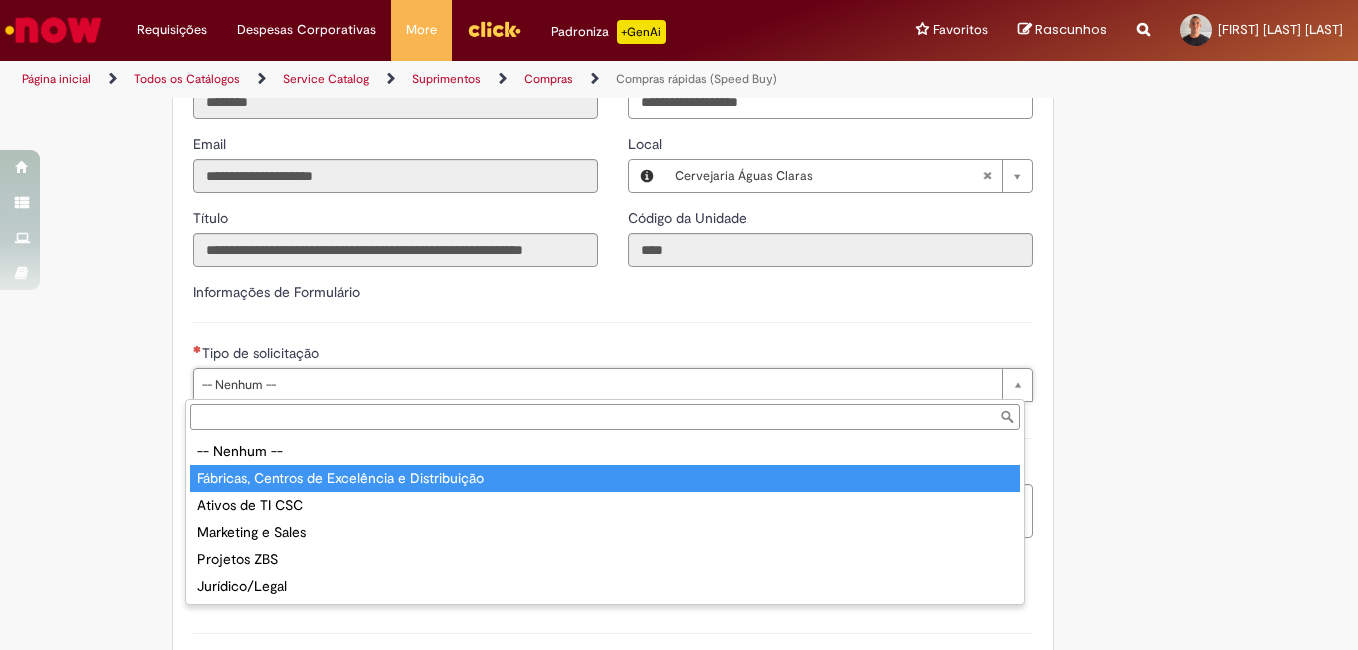type on "**********" 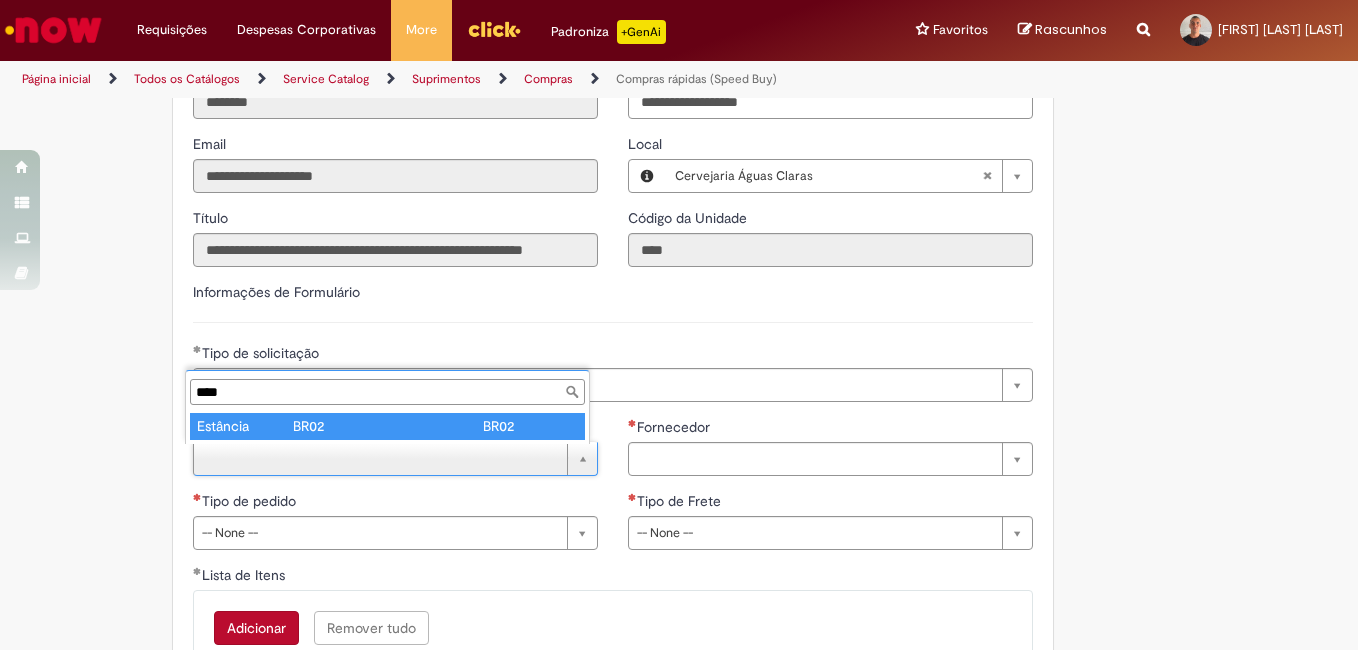 type on "****" 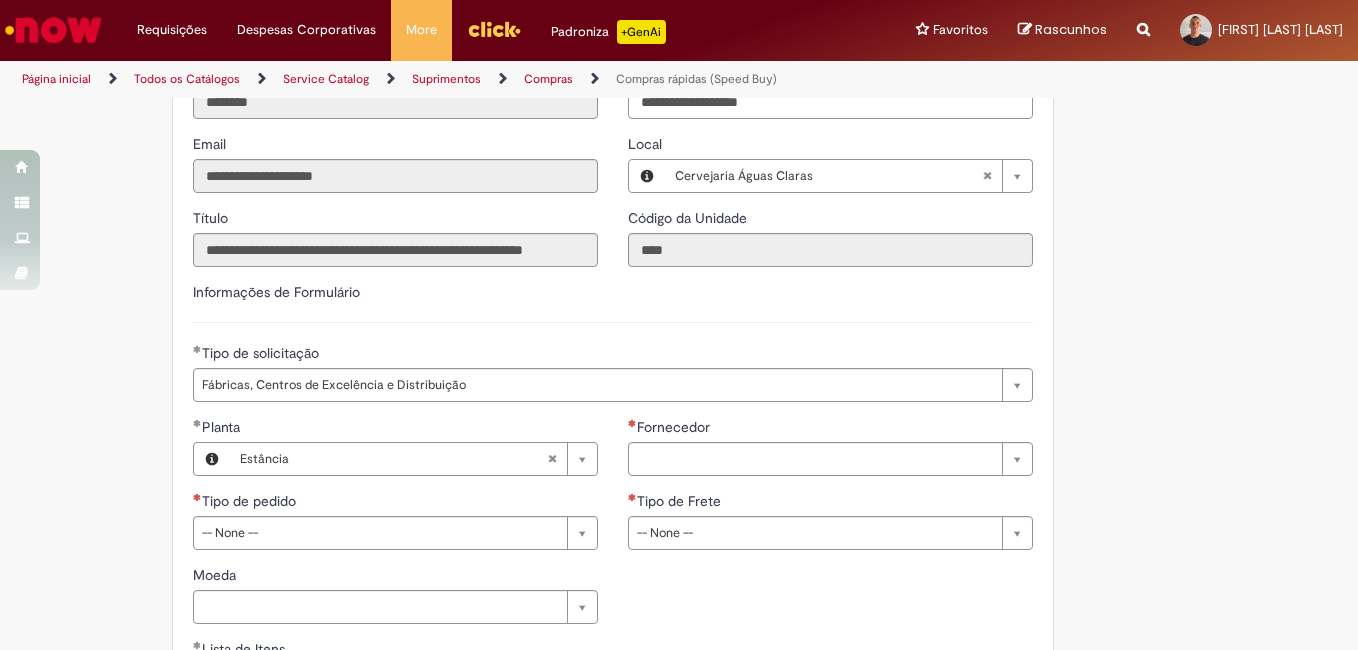 click on "**********" at bounding box center (613, 349) 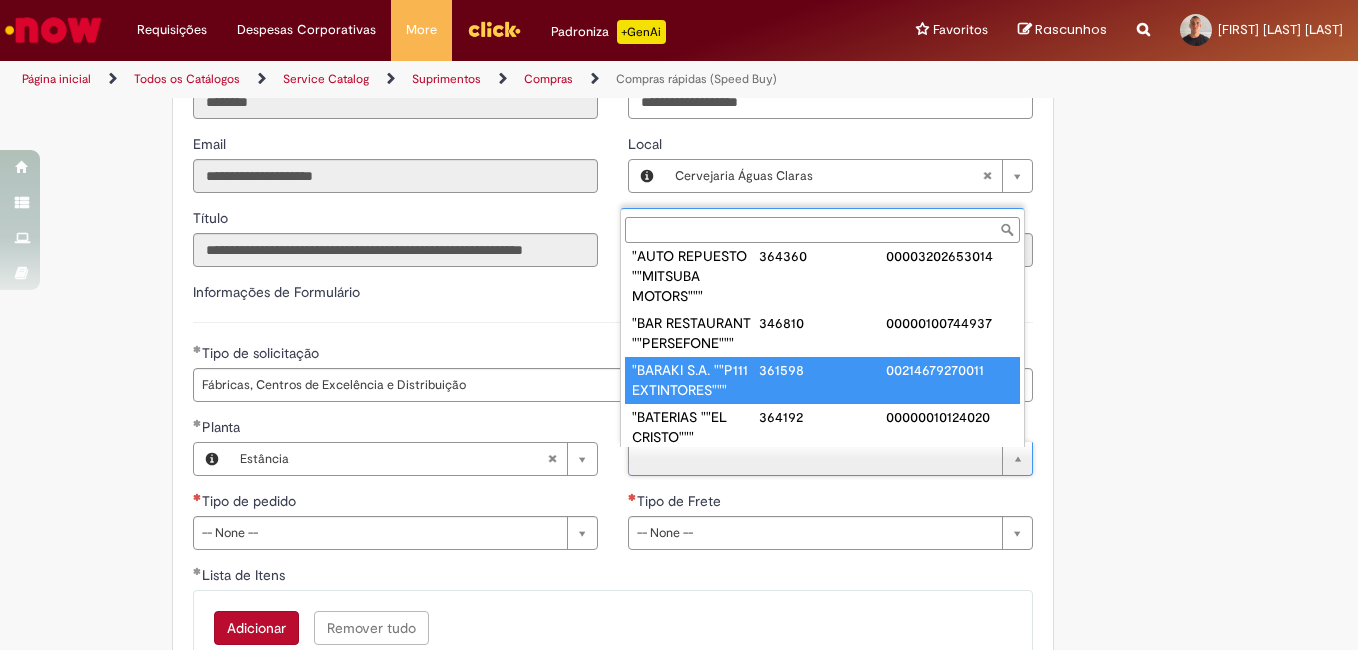scroll, scrollTop: 0, scrollLeft: 0, axis: both 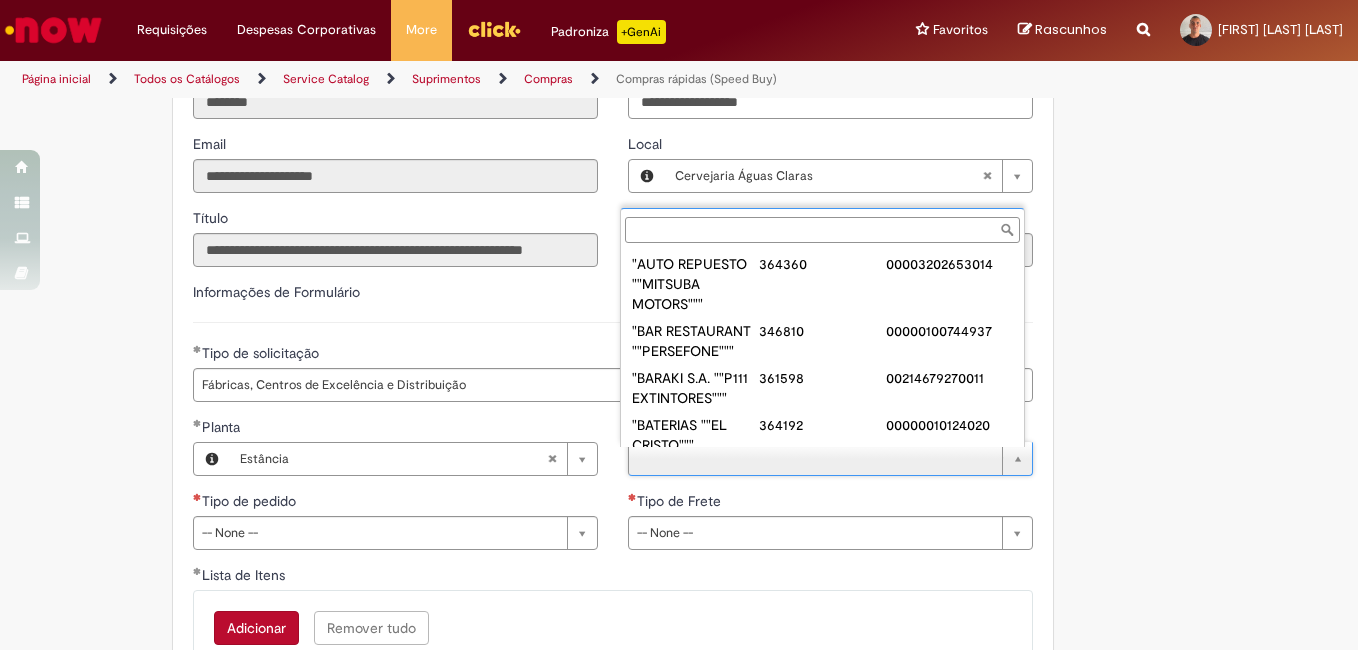 click on "Fornecedor" at bounding box center (822, 230) 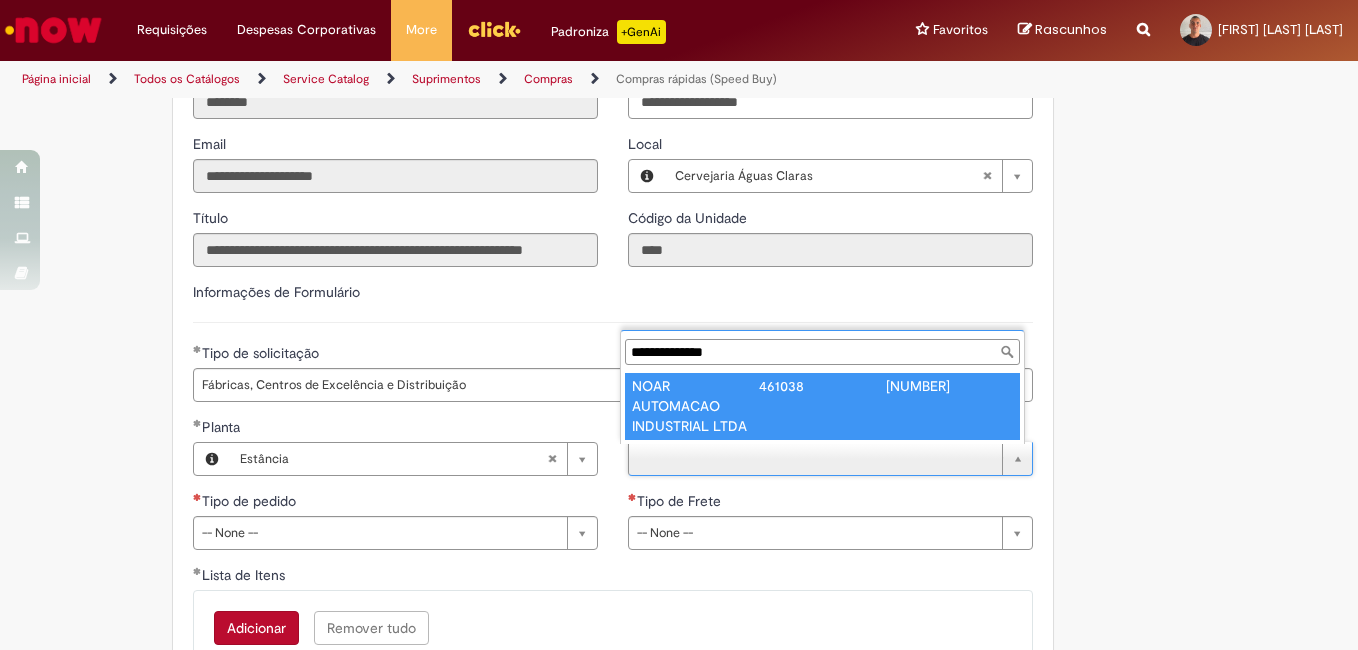 type on "**********" 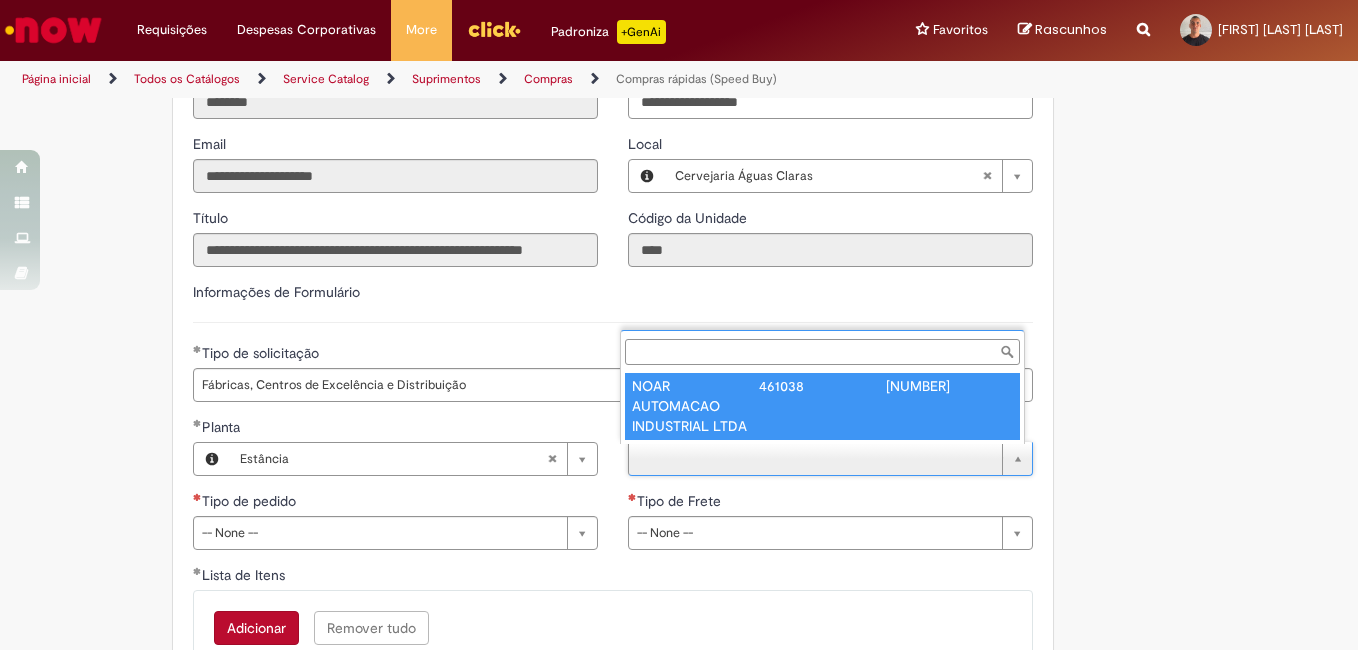 click on "**********" at bounding box center (613, 349) 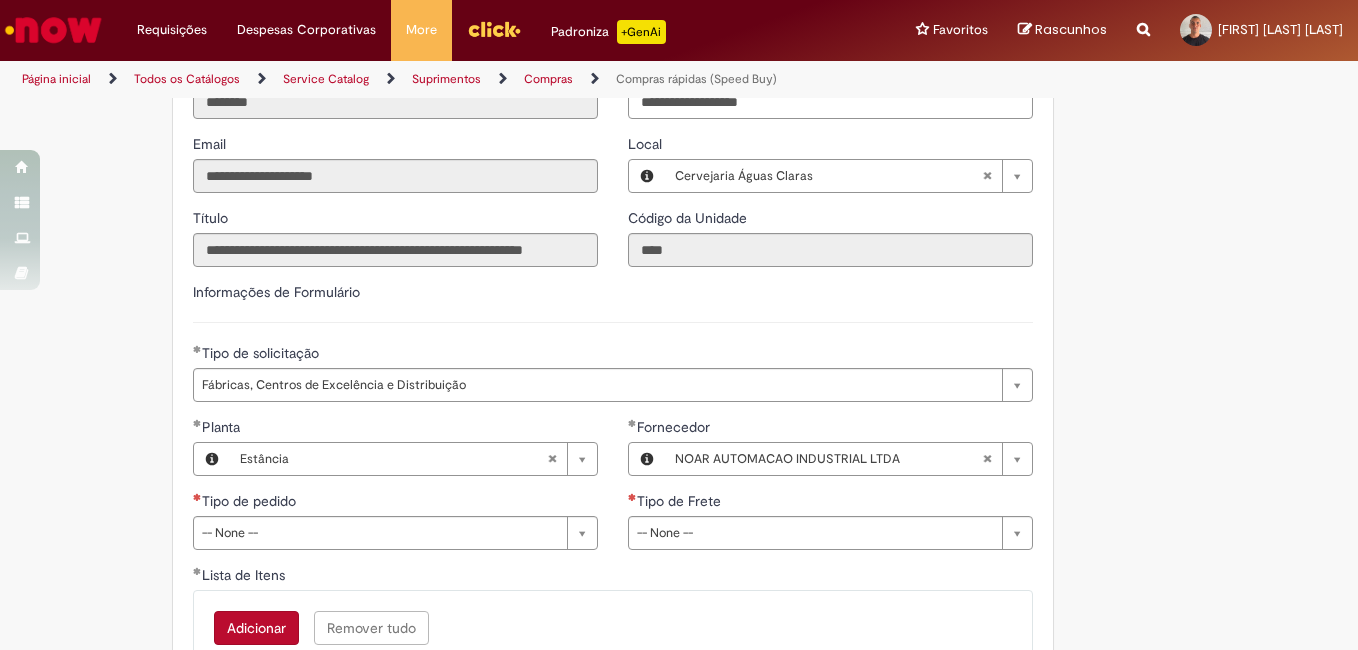 scroll, scrollTop: 2800, scrollLeft: 0, axis: vertical 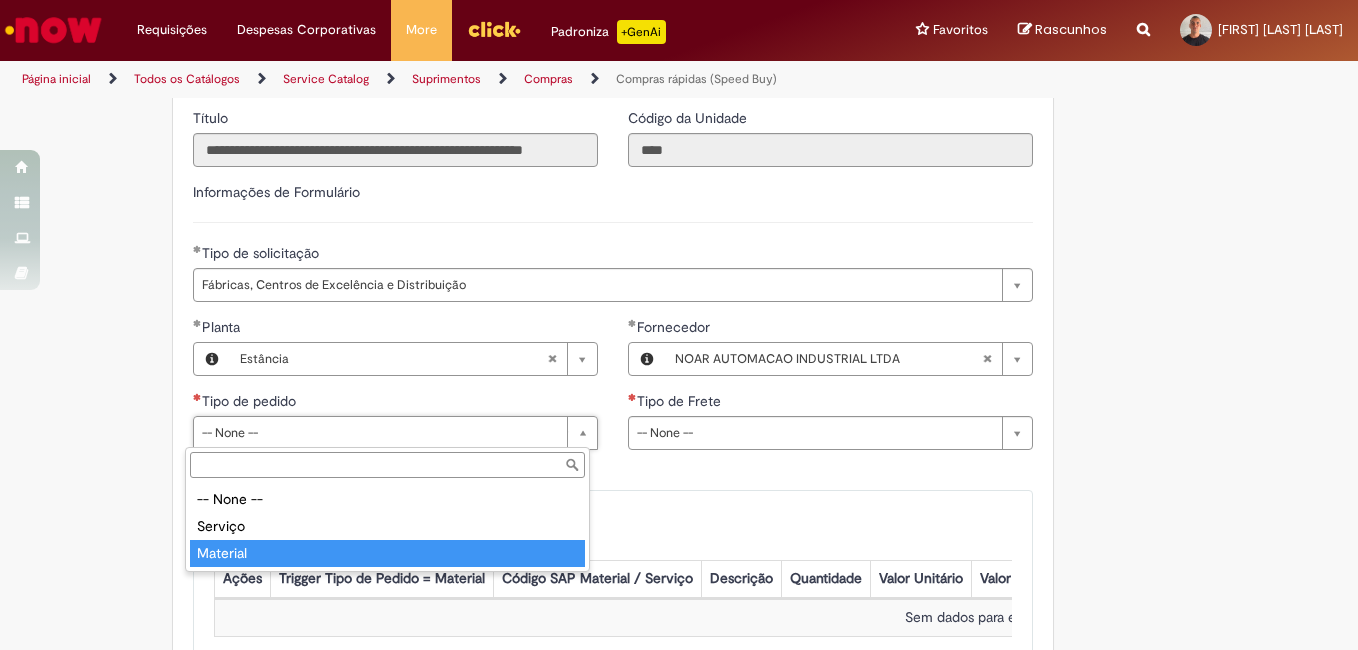 type on "********" 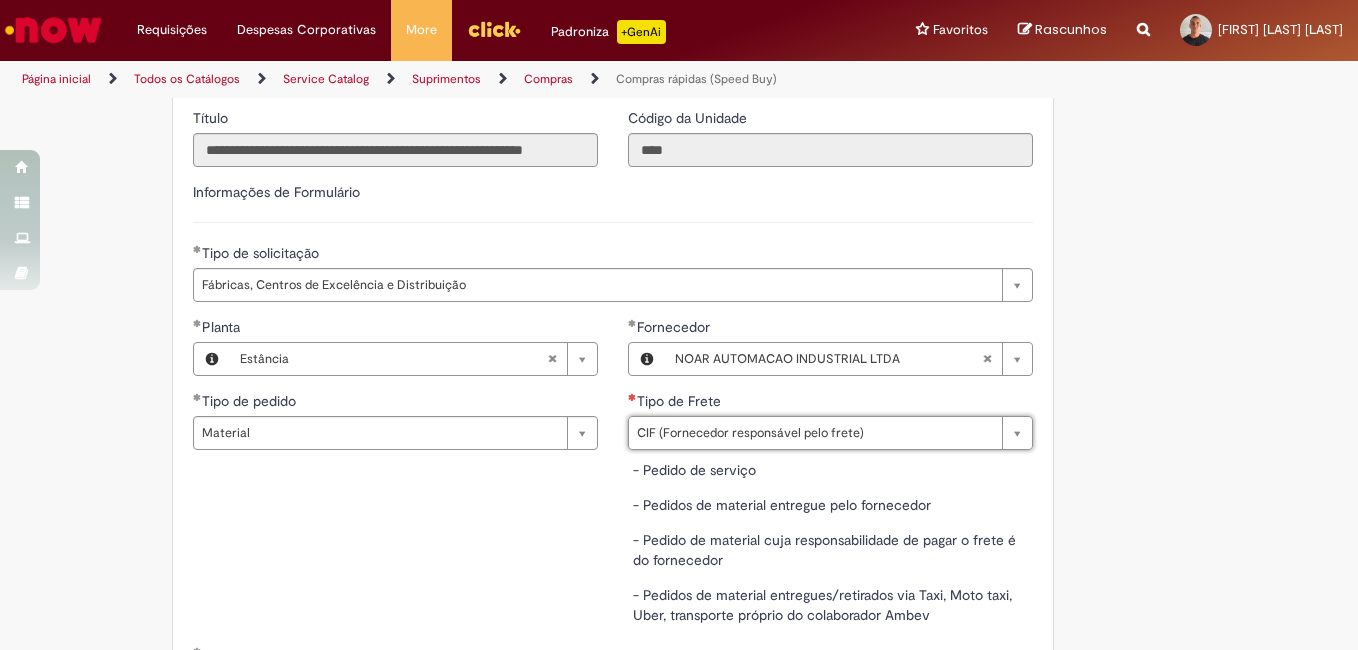 type on "**********" 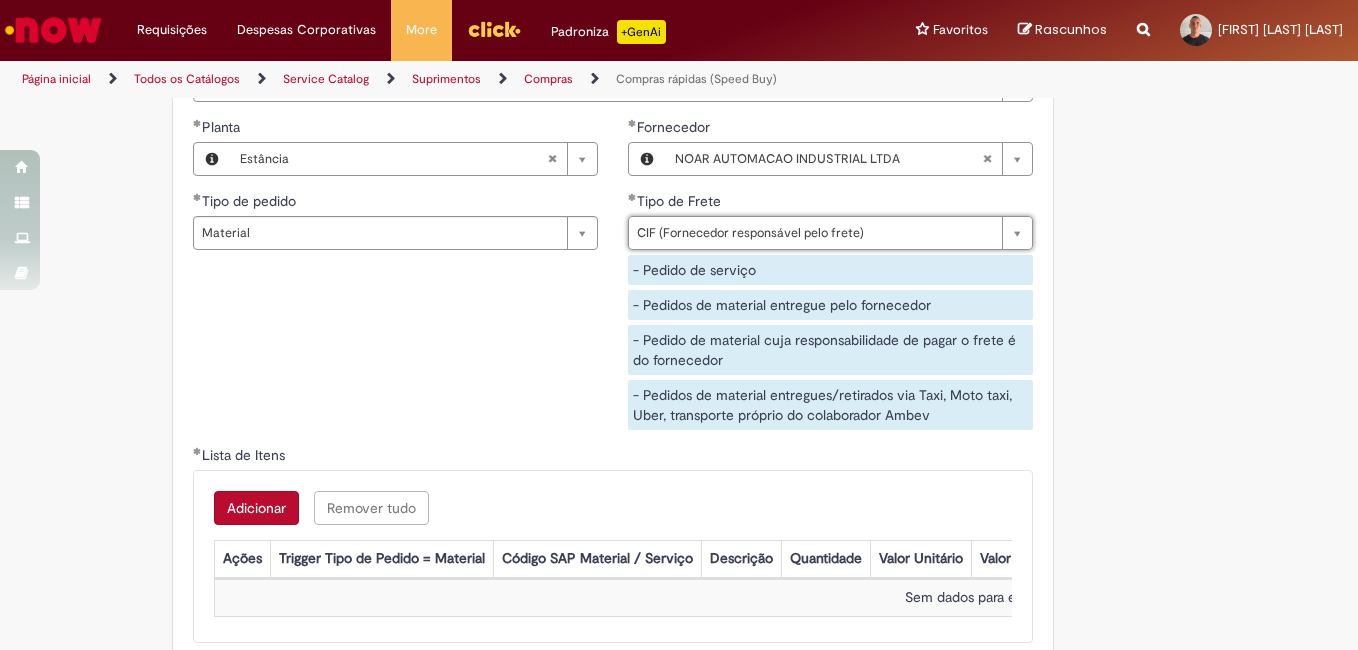 scroll, scrollTop: 3100, scrollLeft: 0, axis: vertical 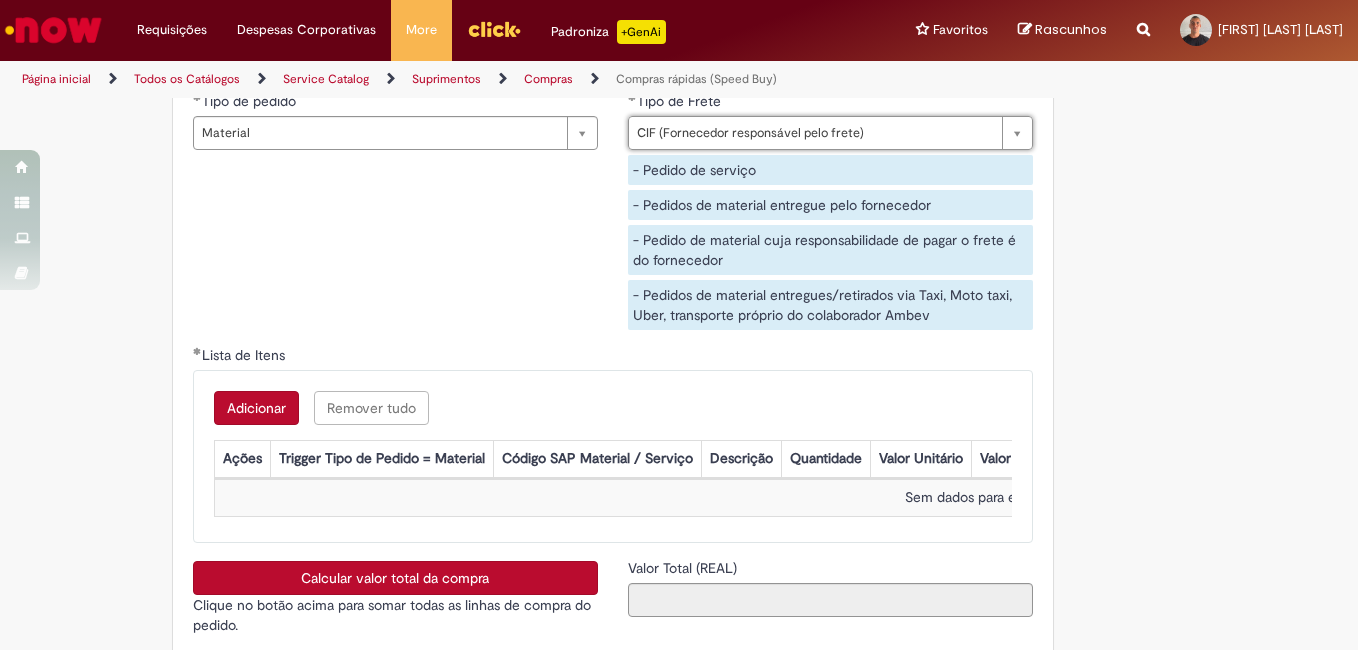 click on "Adicionar" at bounding box center [256, 408] 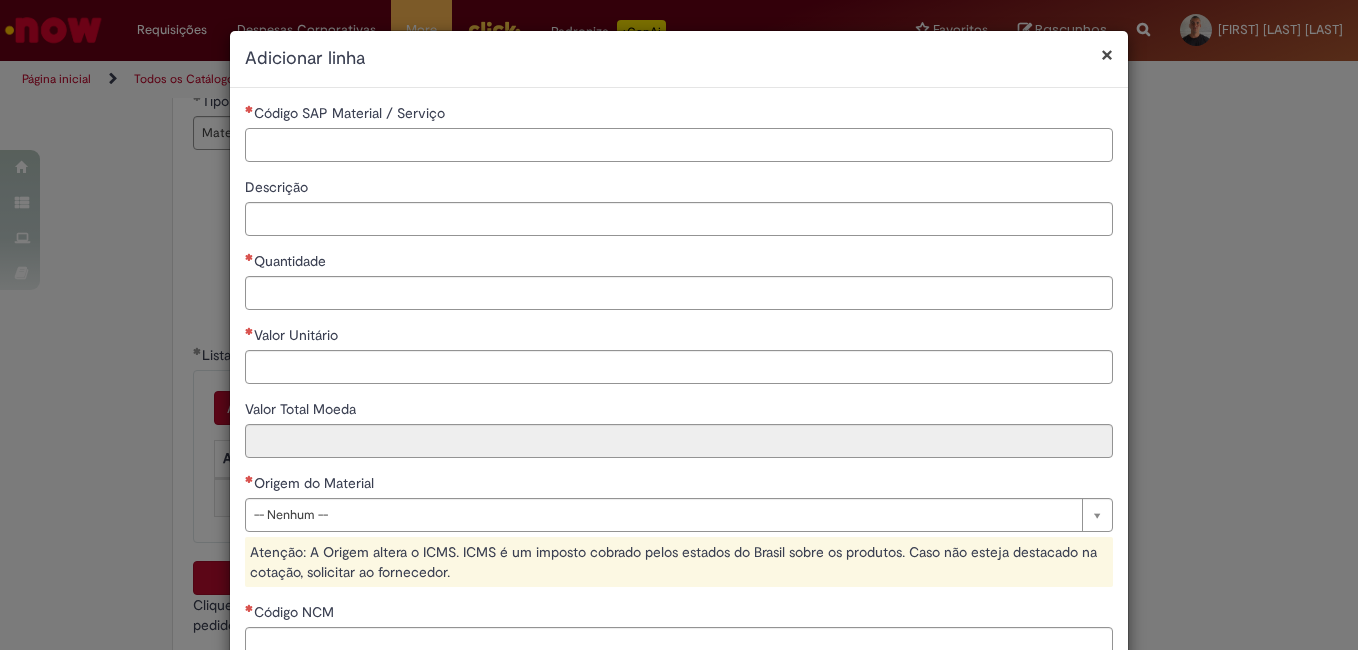 click on "Código SAP Material / Serviço" at bounding box center (679, 145) 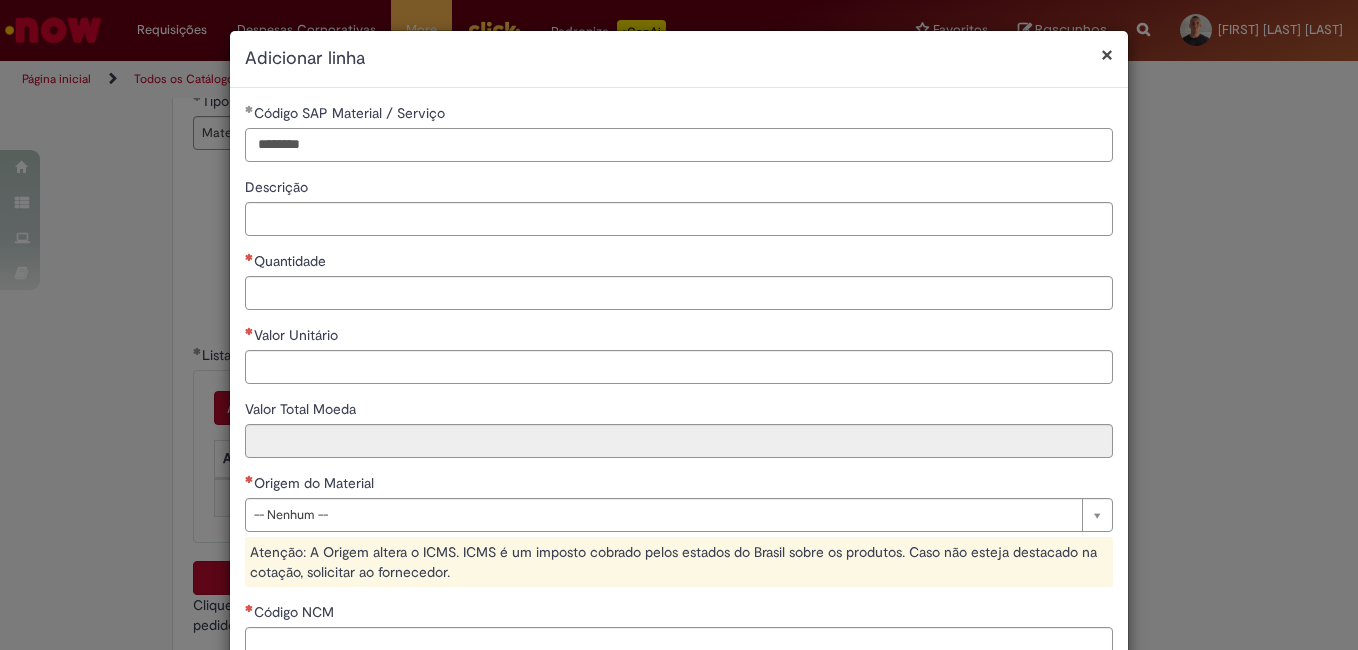 type on "********" 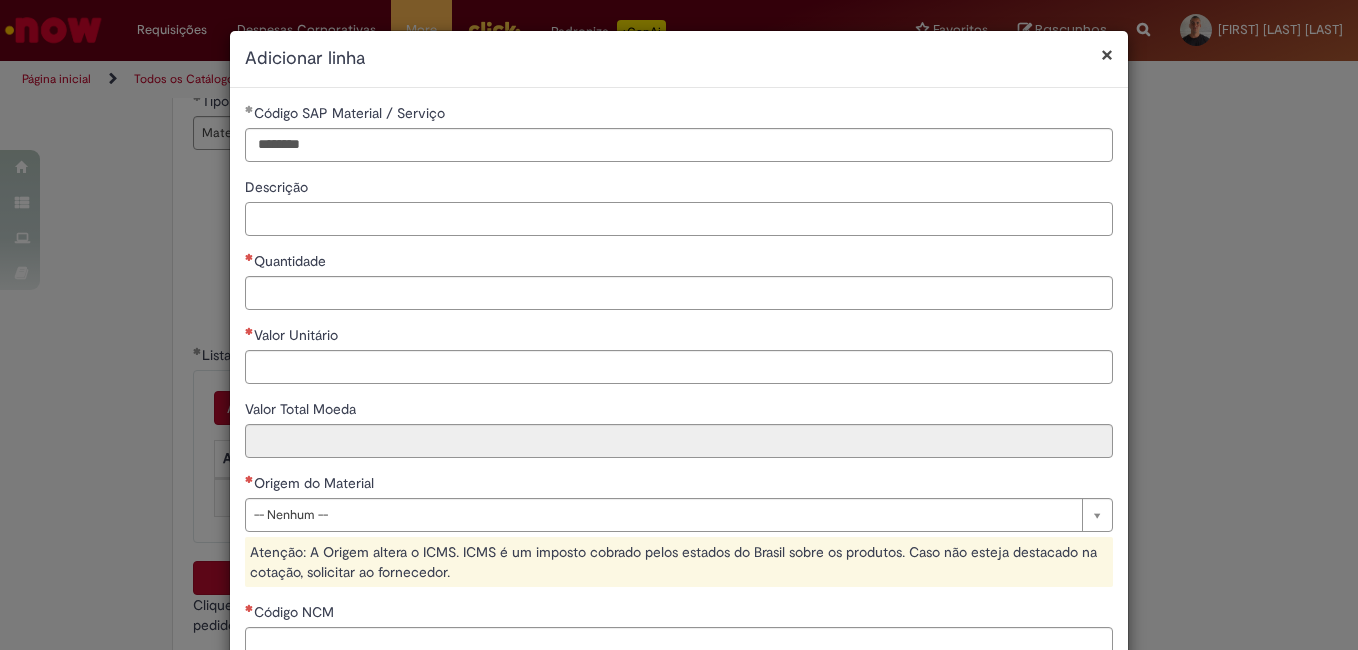 click on "Descrição" at bounding box center [679, 219] 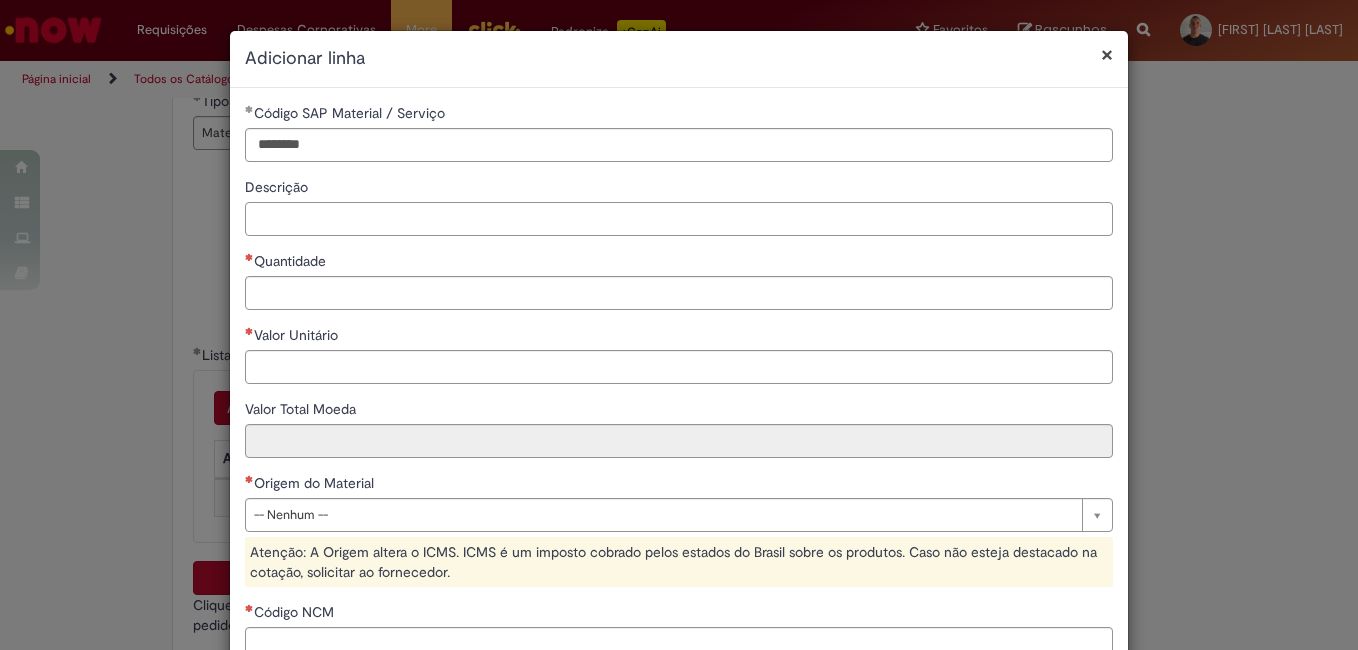 type on "*" 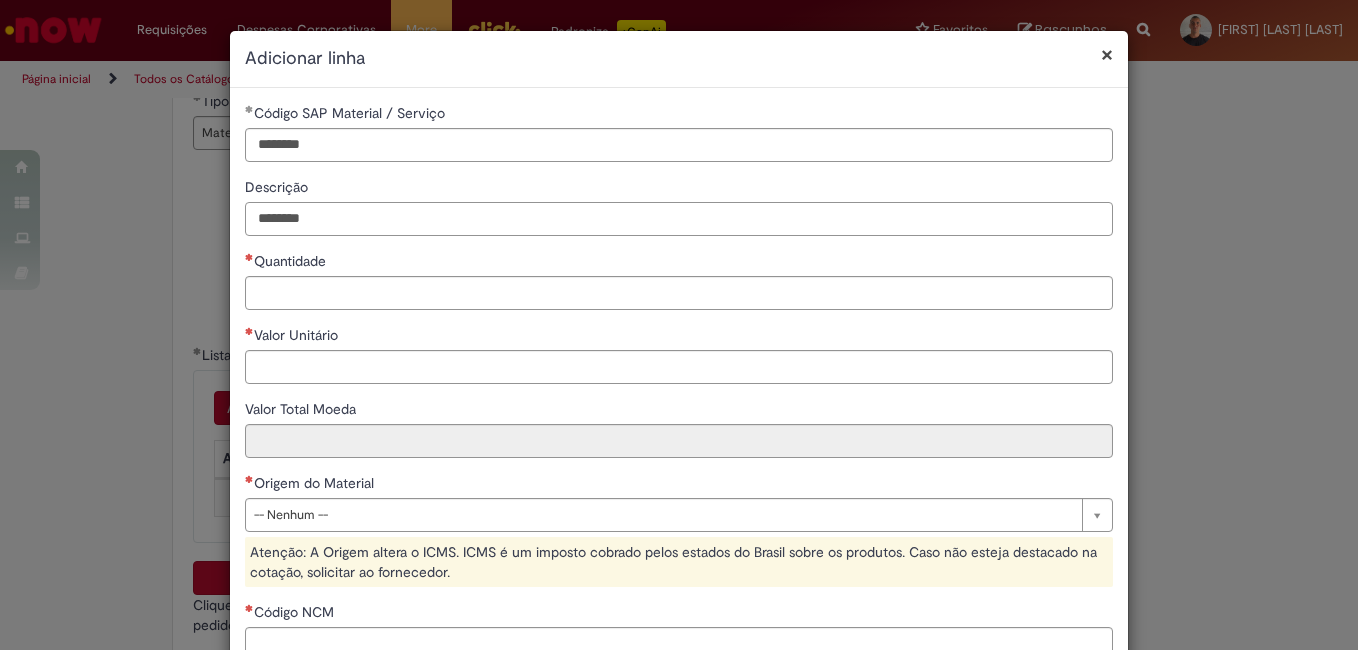 type on "*******" 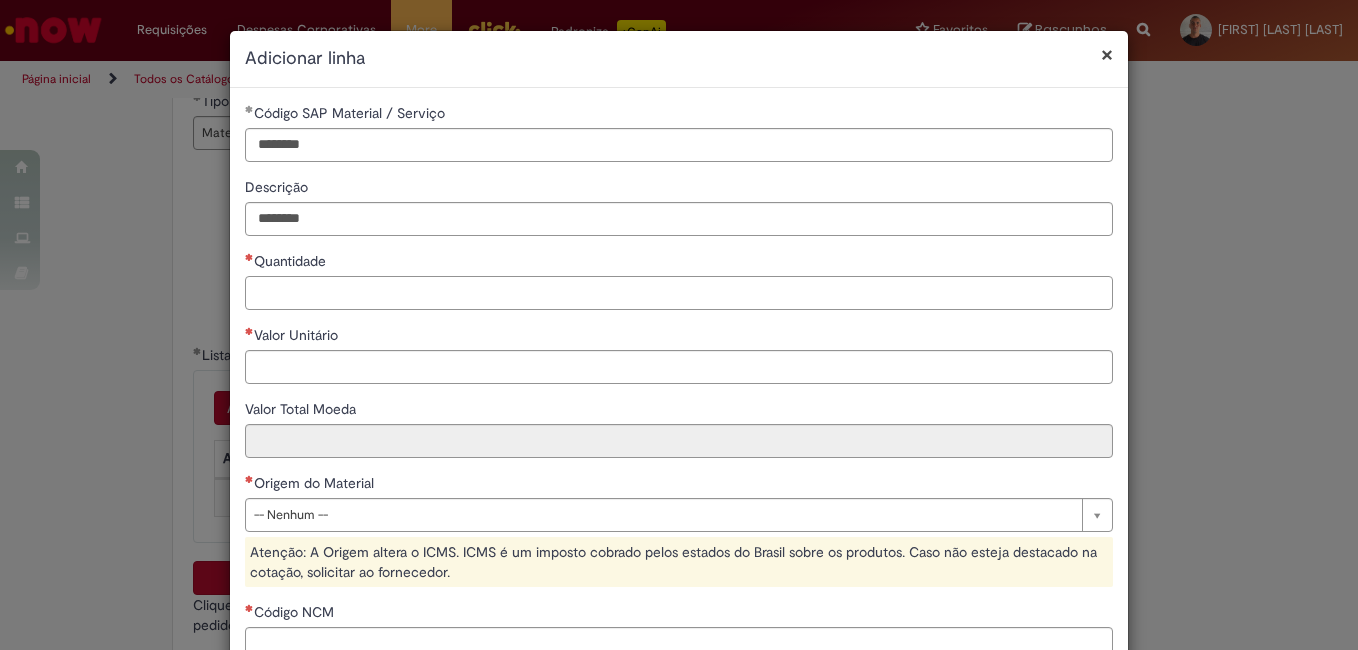 click on "Quantidade" at bounding box center (679, 293) 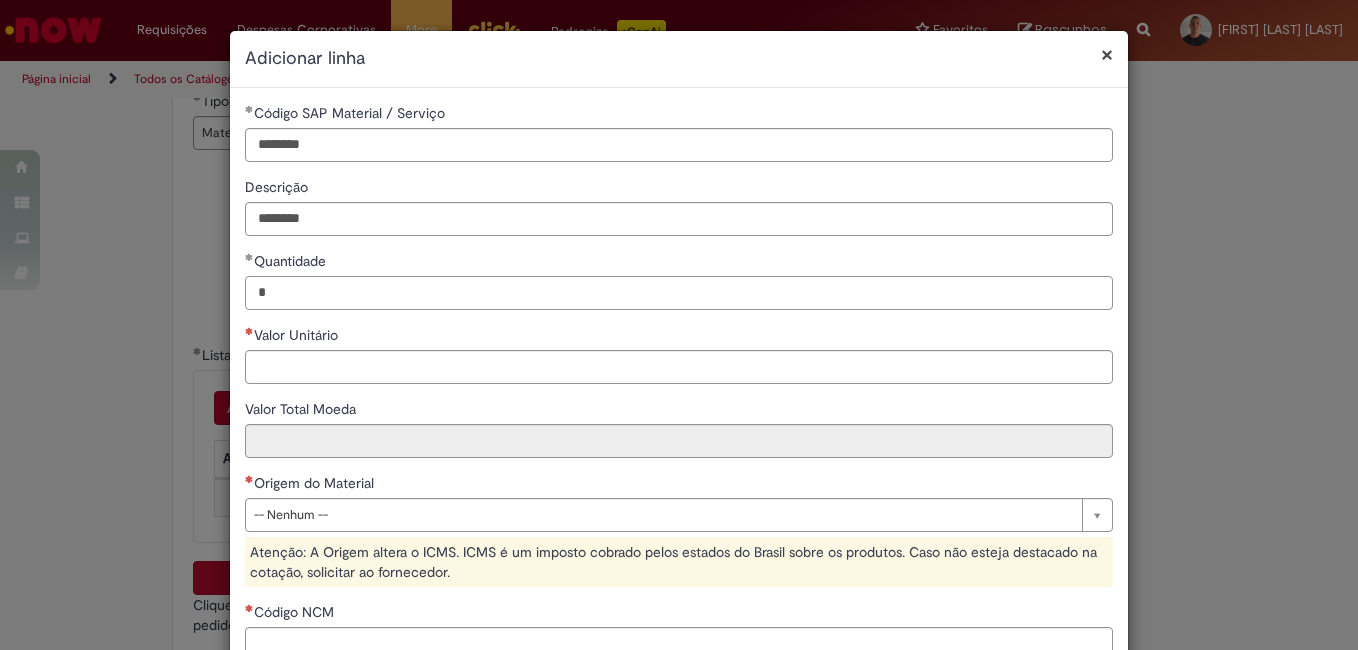 type on "*" 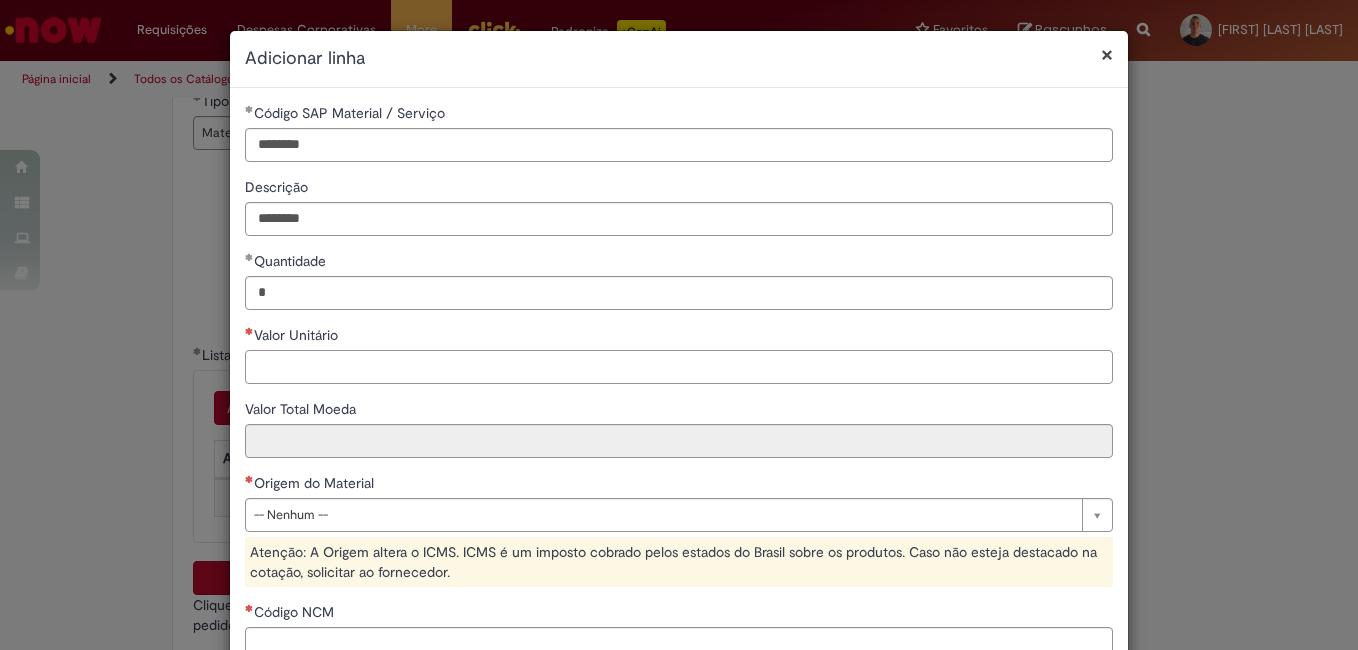 click on "Valor Unitário" at bounding box center (679, 367) 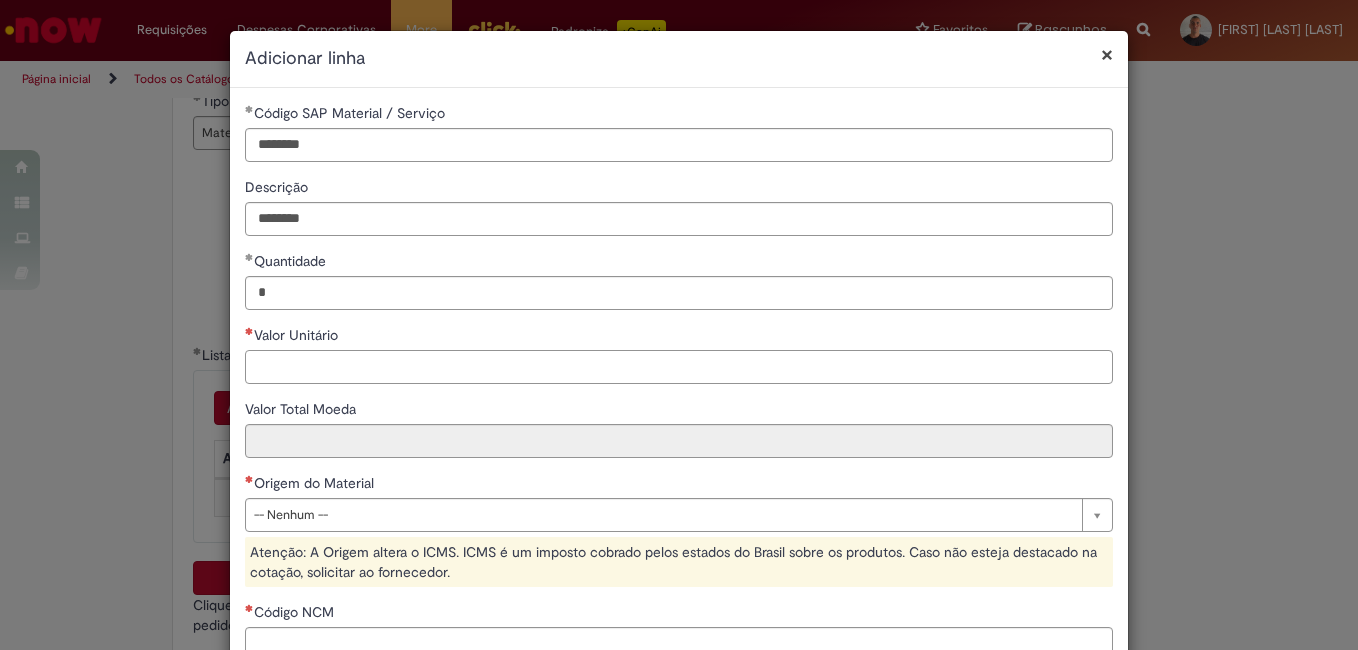 click on "Valor Unitário" at bounding box center (679, 367) 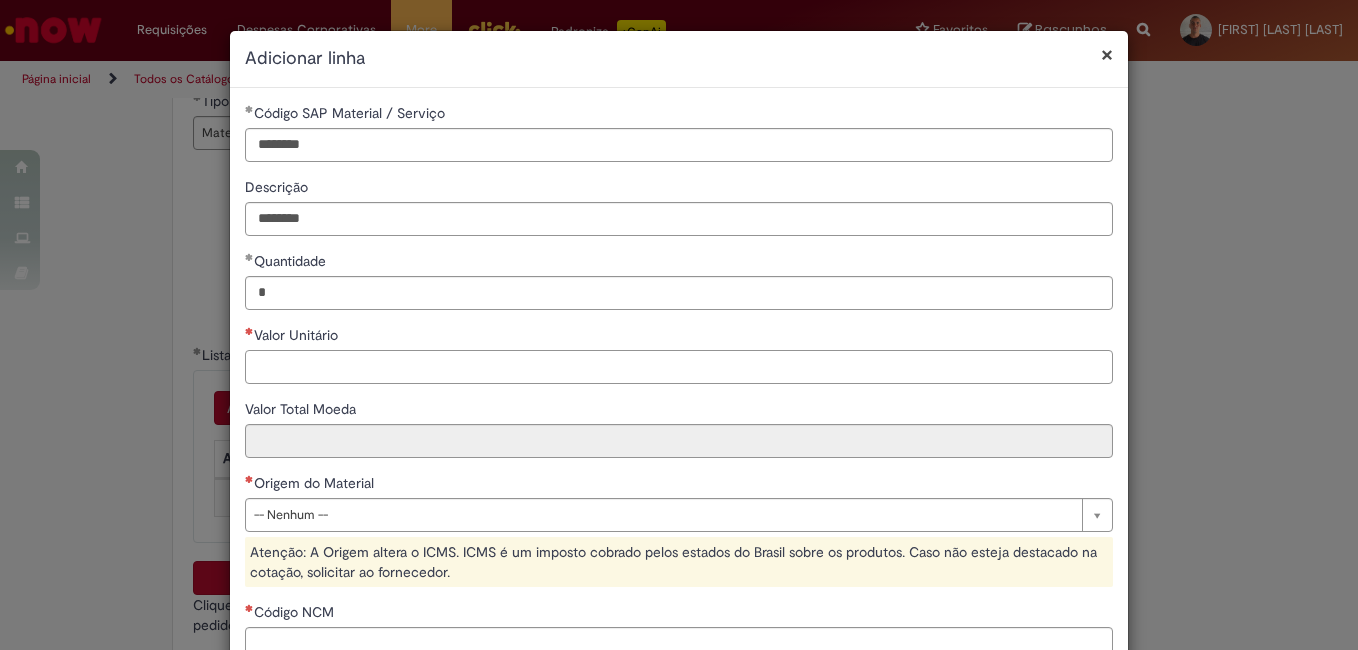 paste on "********" 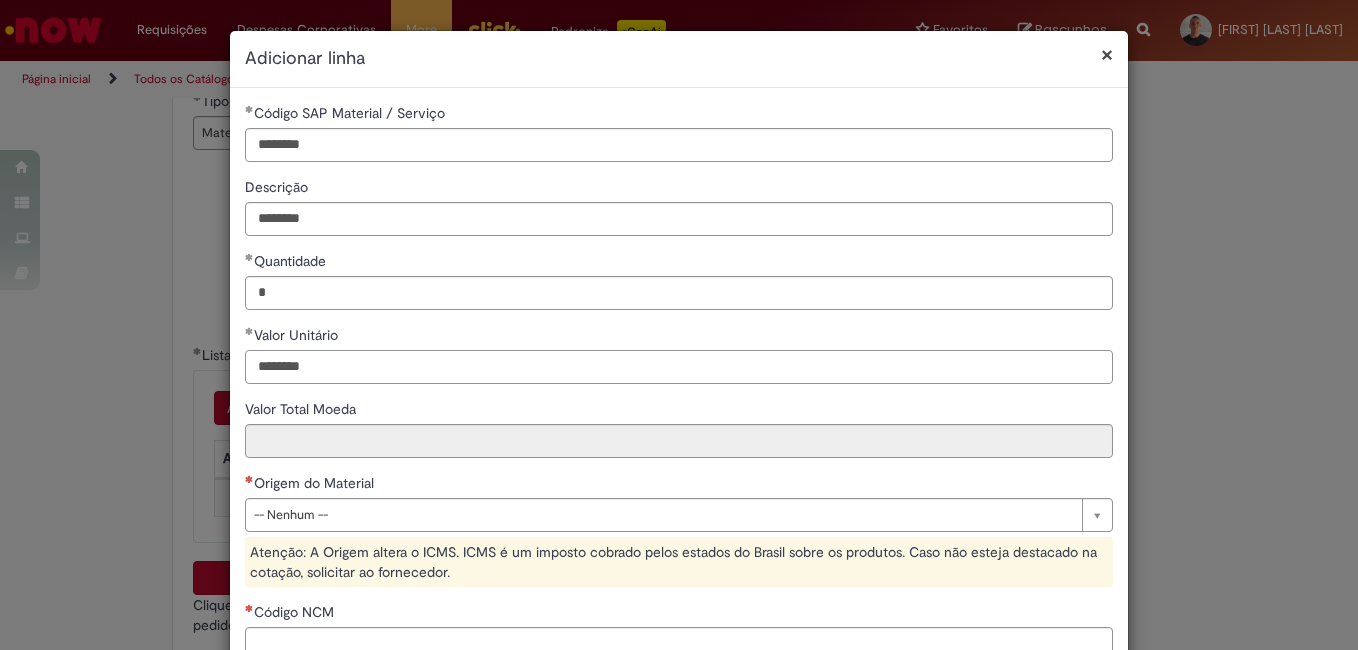 type on "********" 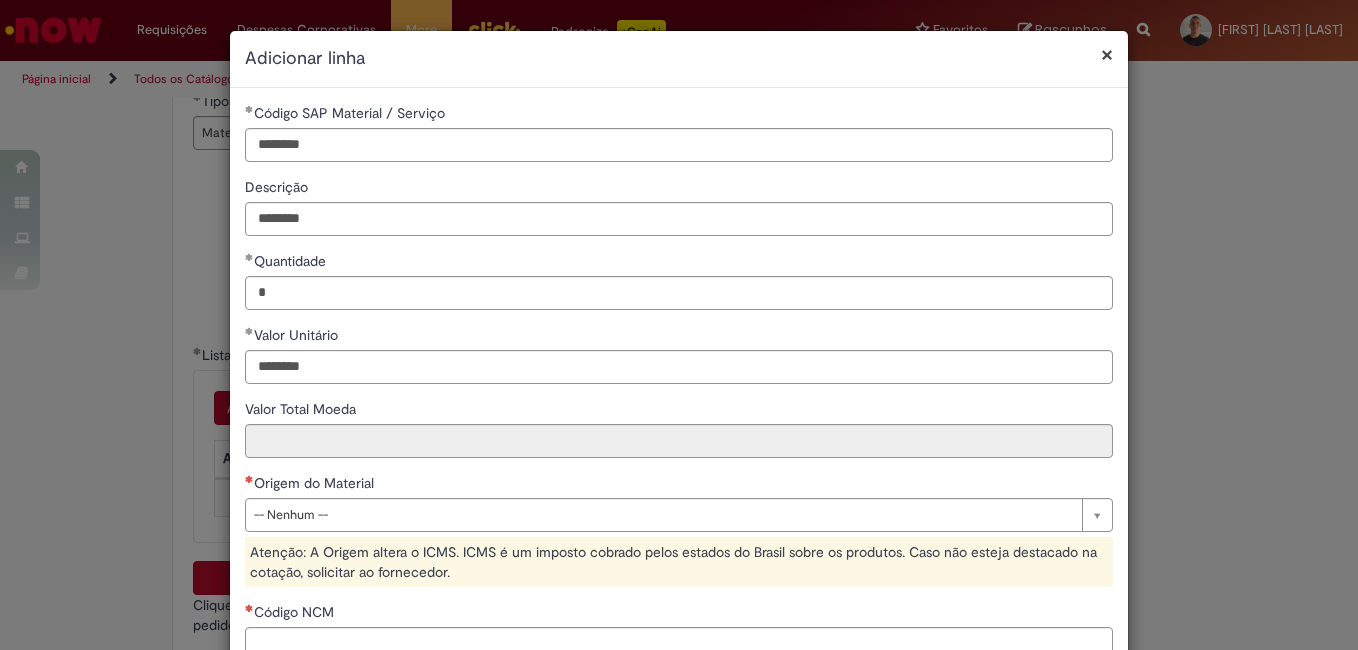 type on "********" 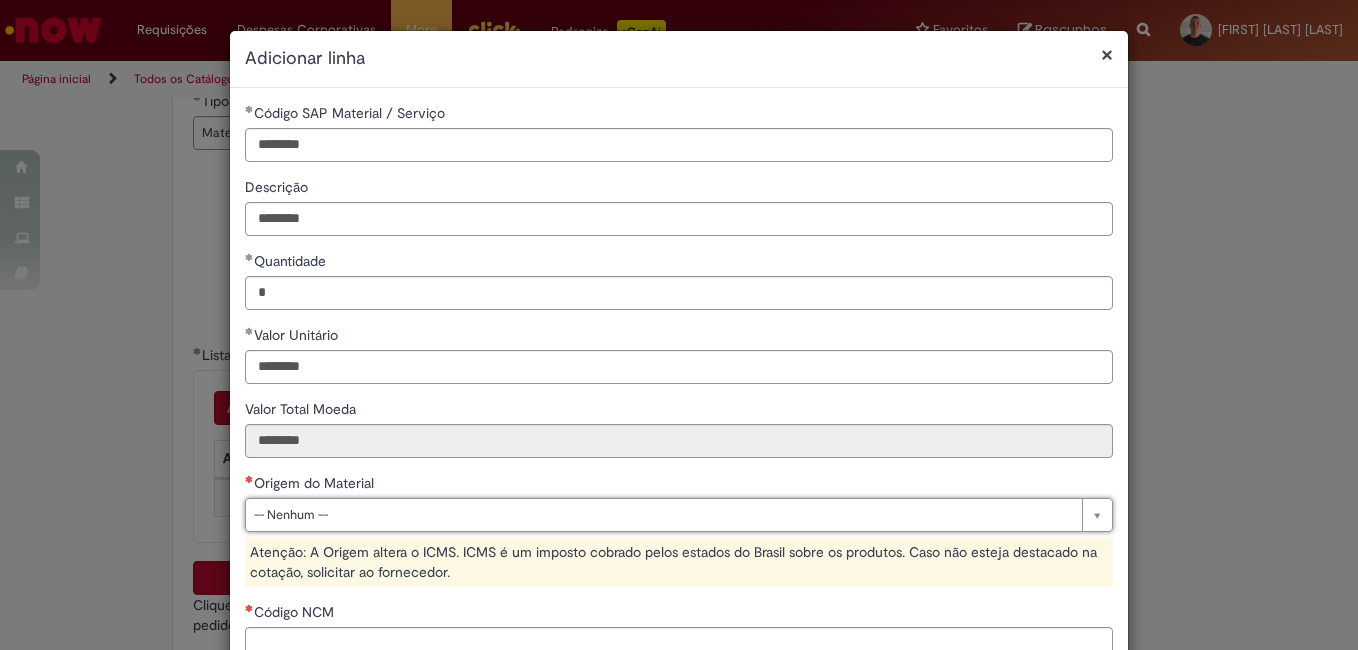 scroll, scrollTop: 100, scrollLeft: 0, axis: vertical 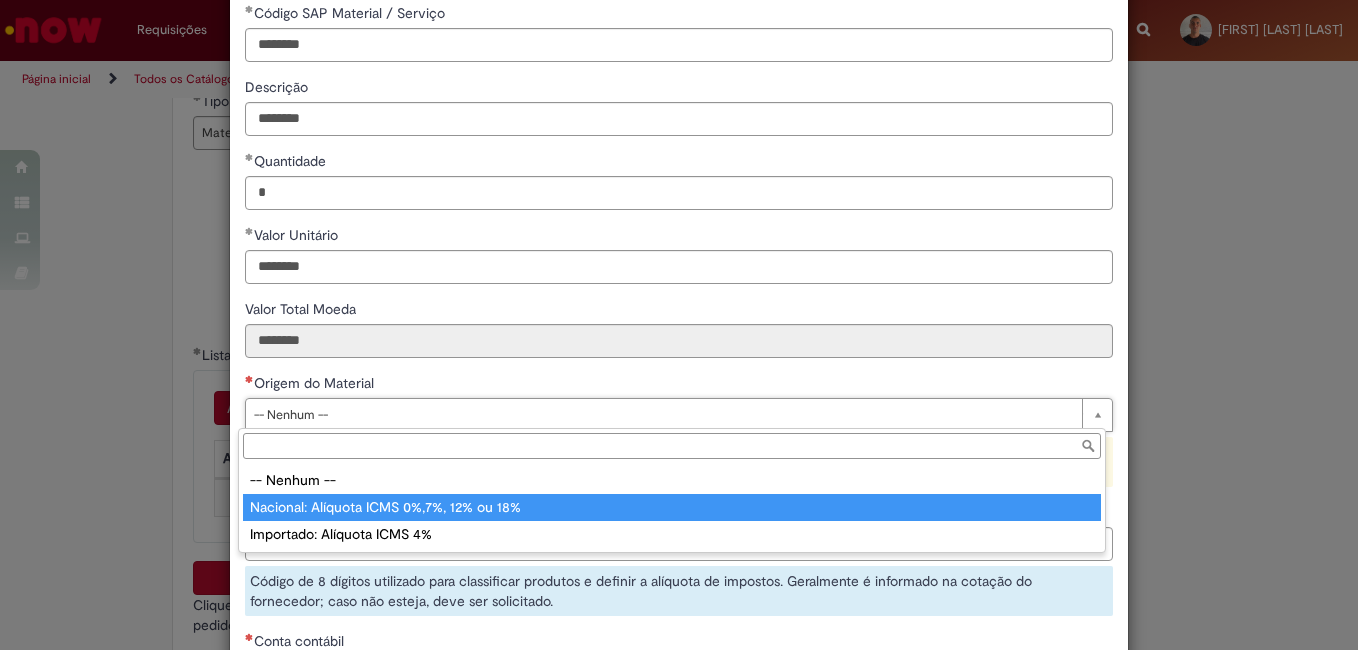 type on "**********" 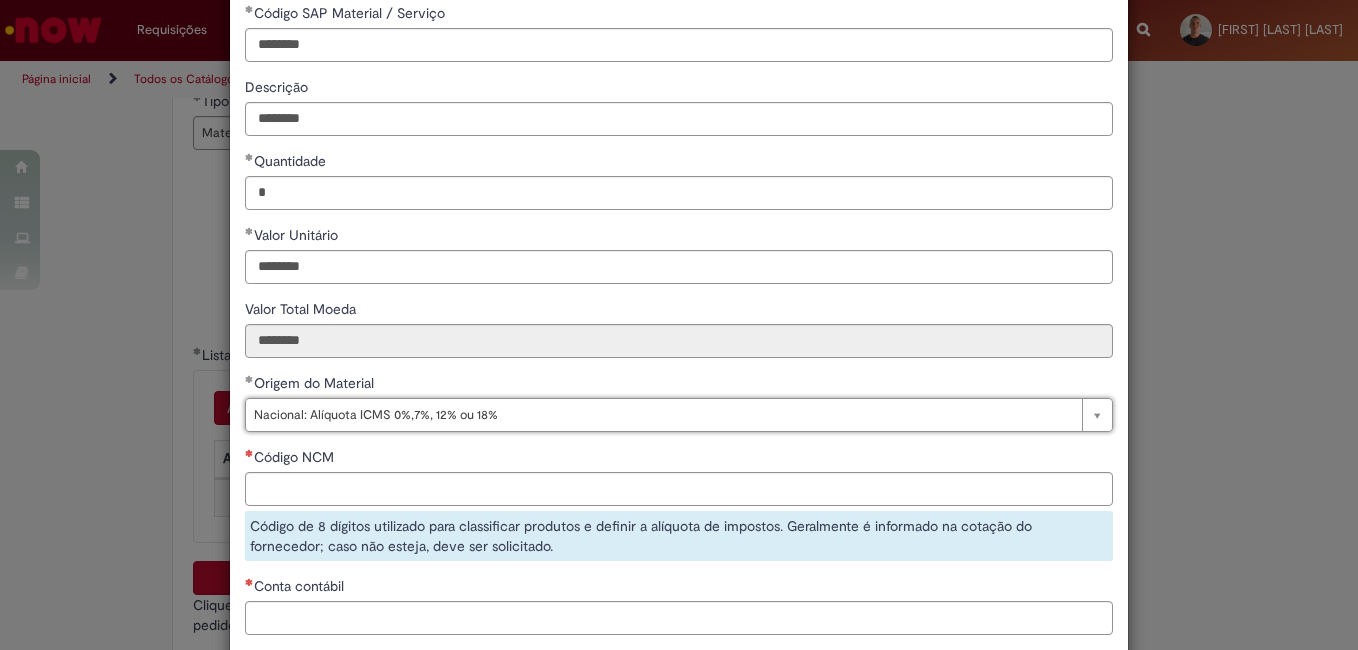 scroll, scrollTop: 200, scrollLeft: 0, axis: vertical 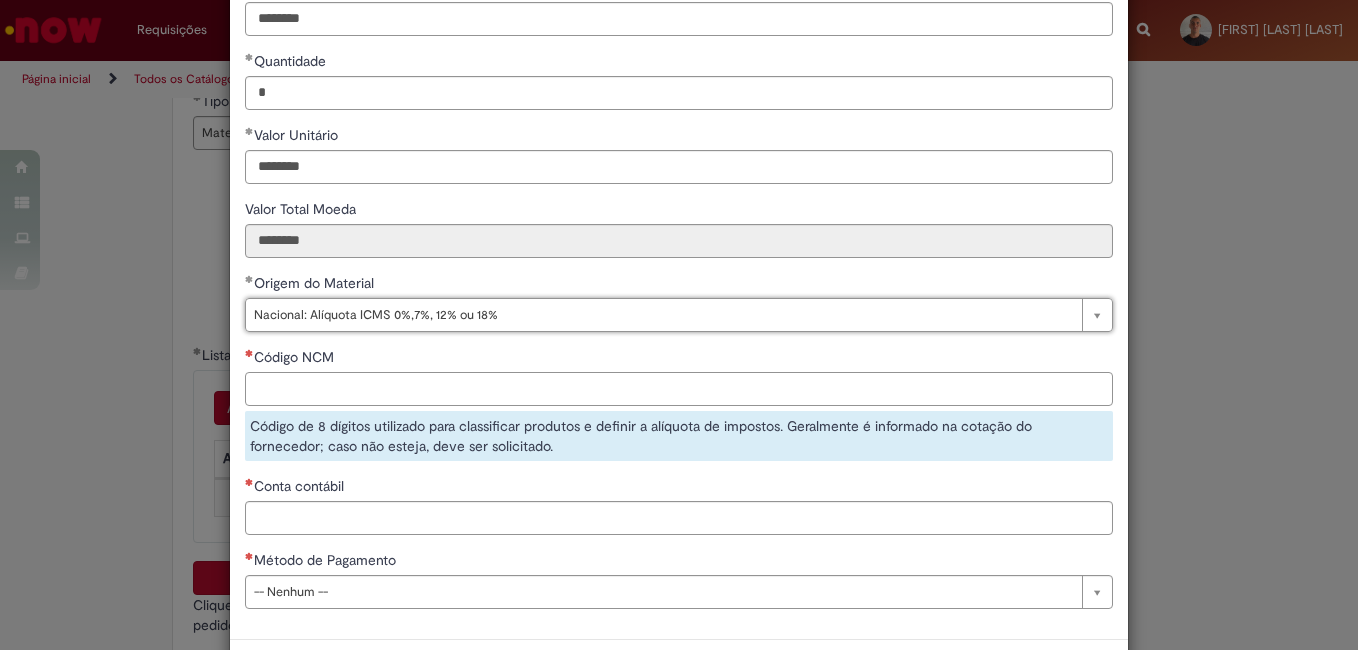 click on "Código NCM" at bounding box center (679, 389) 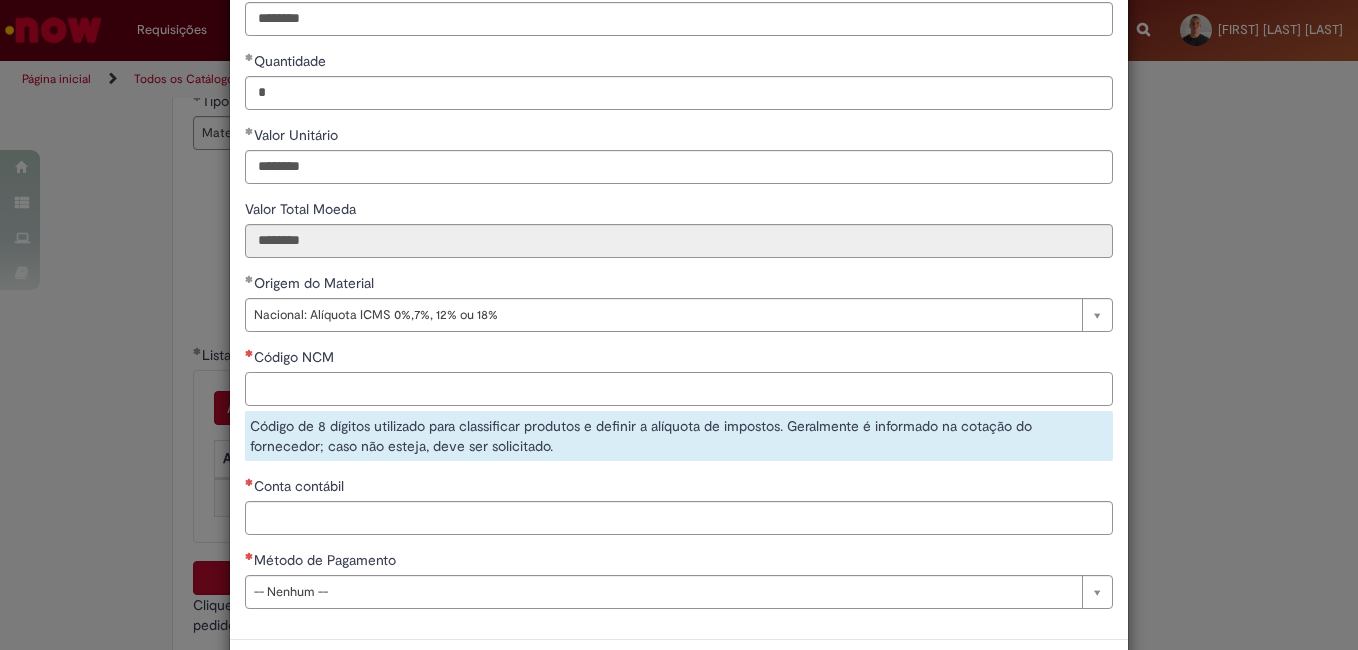click on "Código NCM" at bounding box center (679, 389) 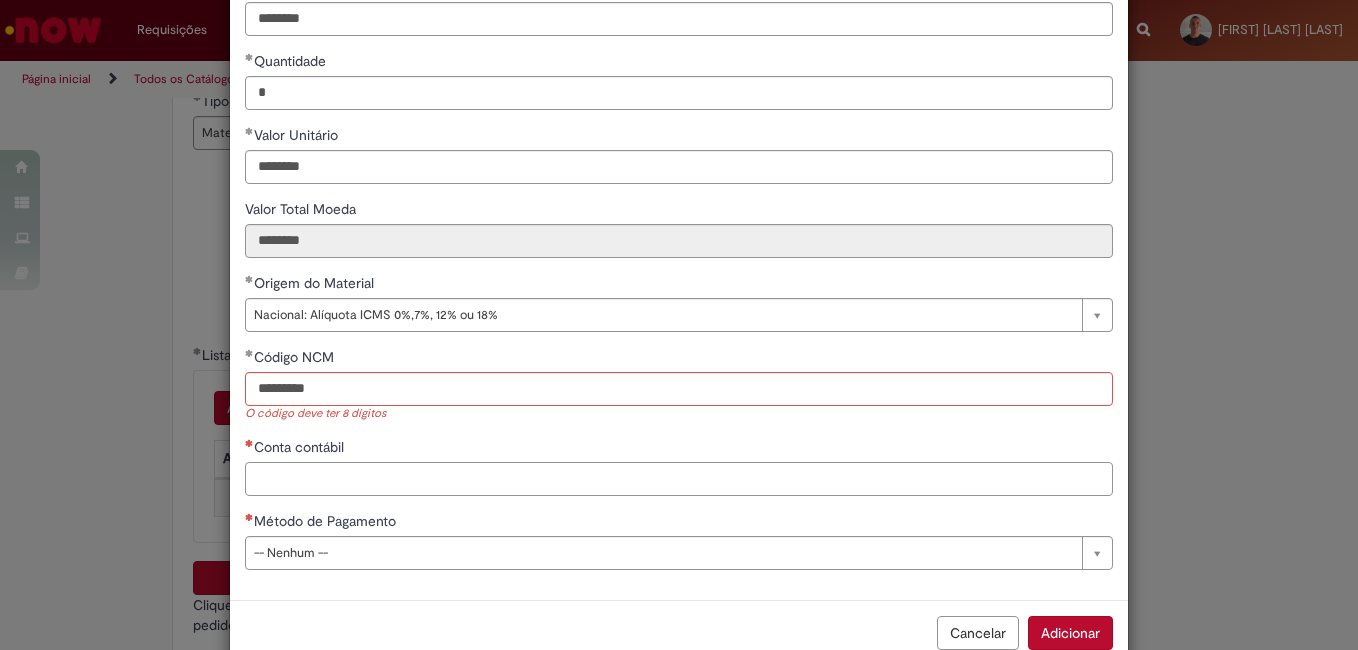 click on "**********" at bounding box center (679, 244) 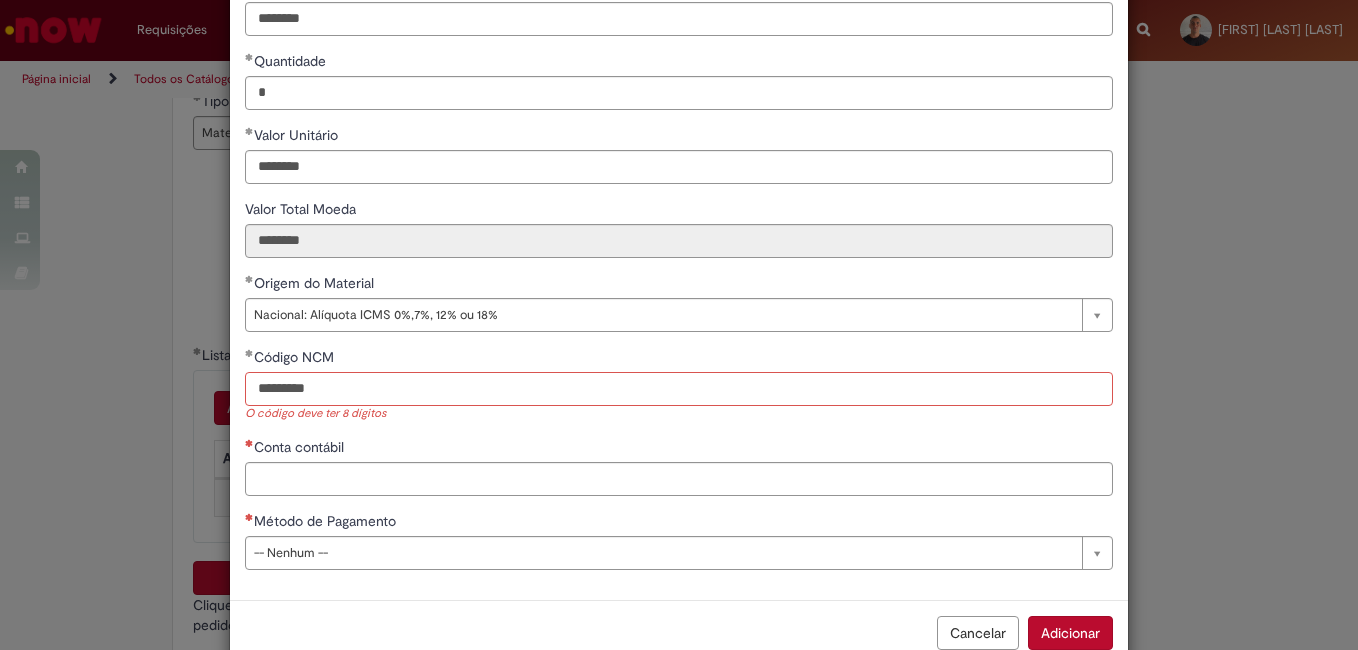 click on "********" at bounding box center [679, 389] 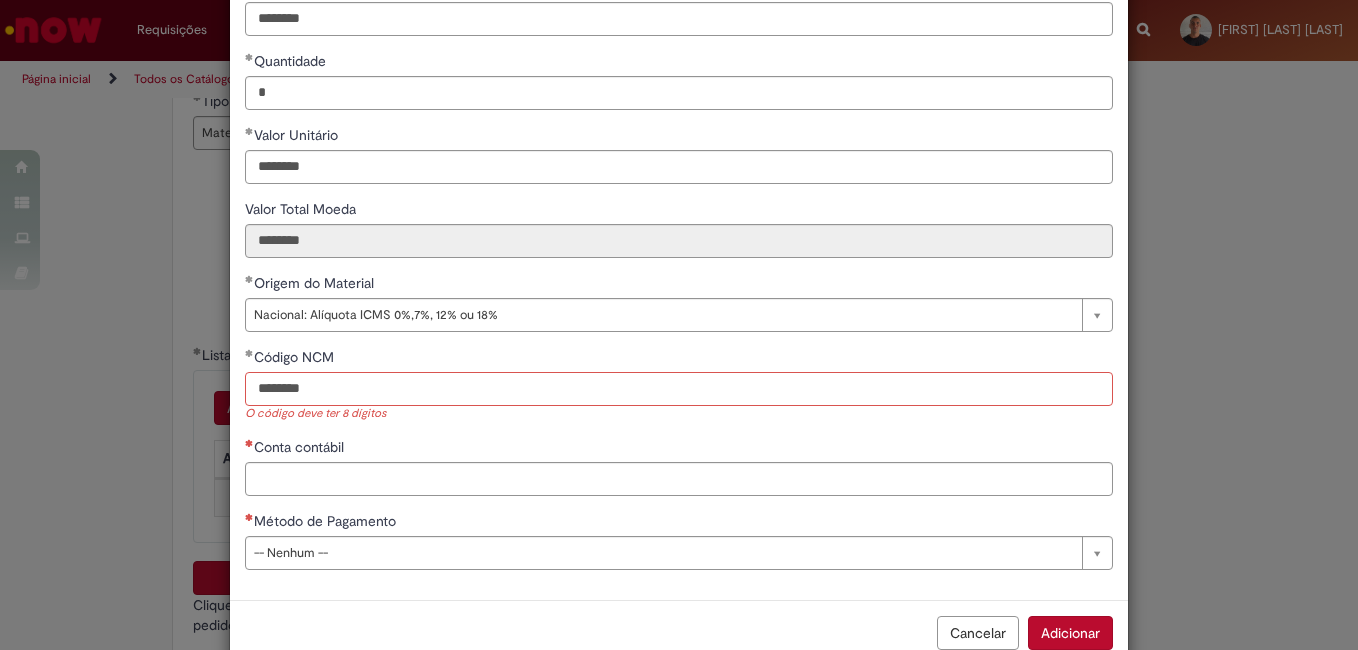 type on "********" 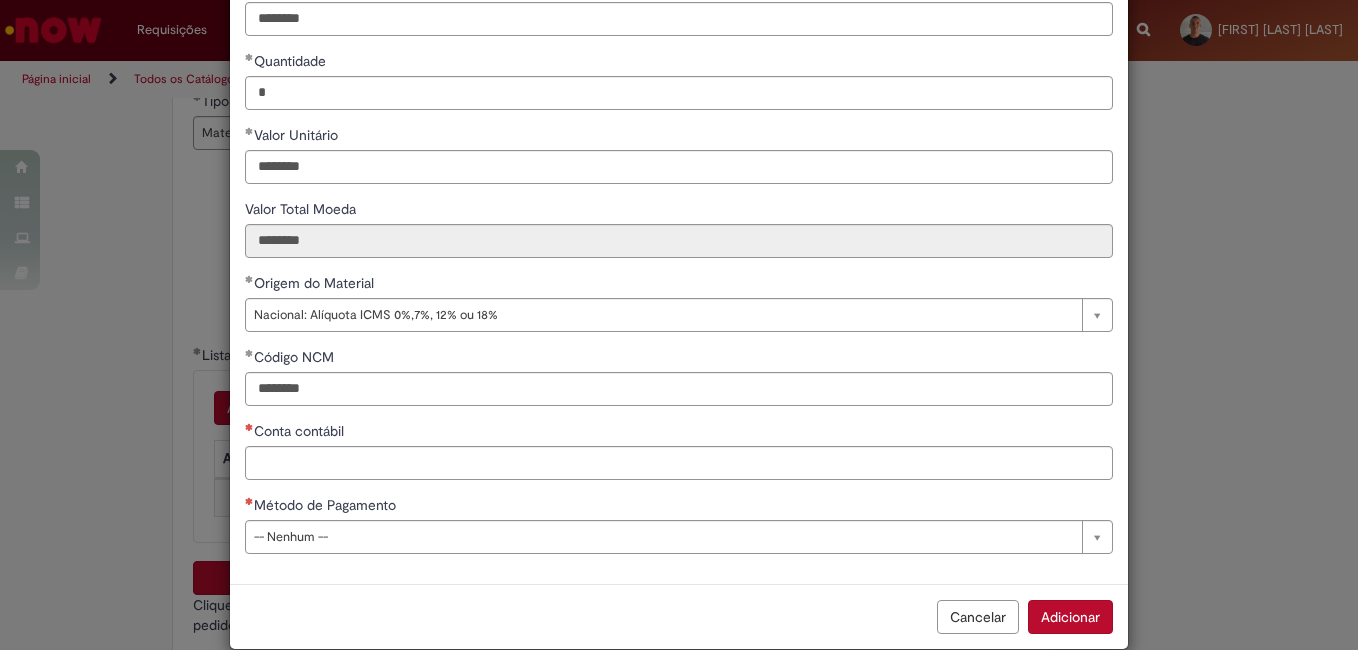 click on "**********" at bounding box center [679, 236] 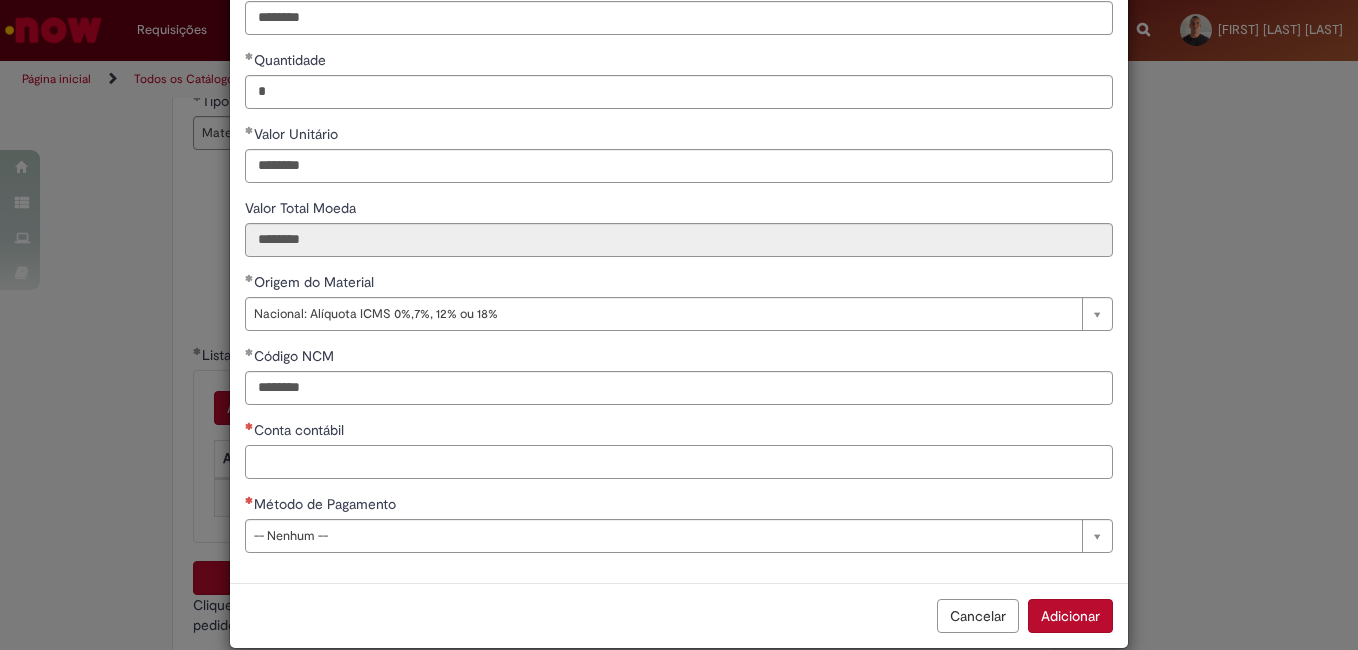 click on "Conta contábil" at bounding box center (679, 462) 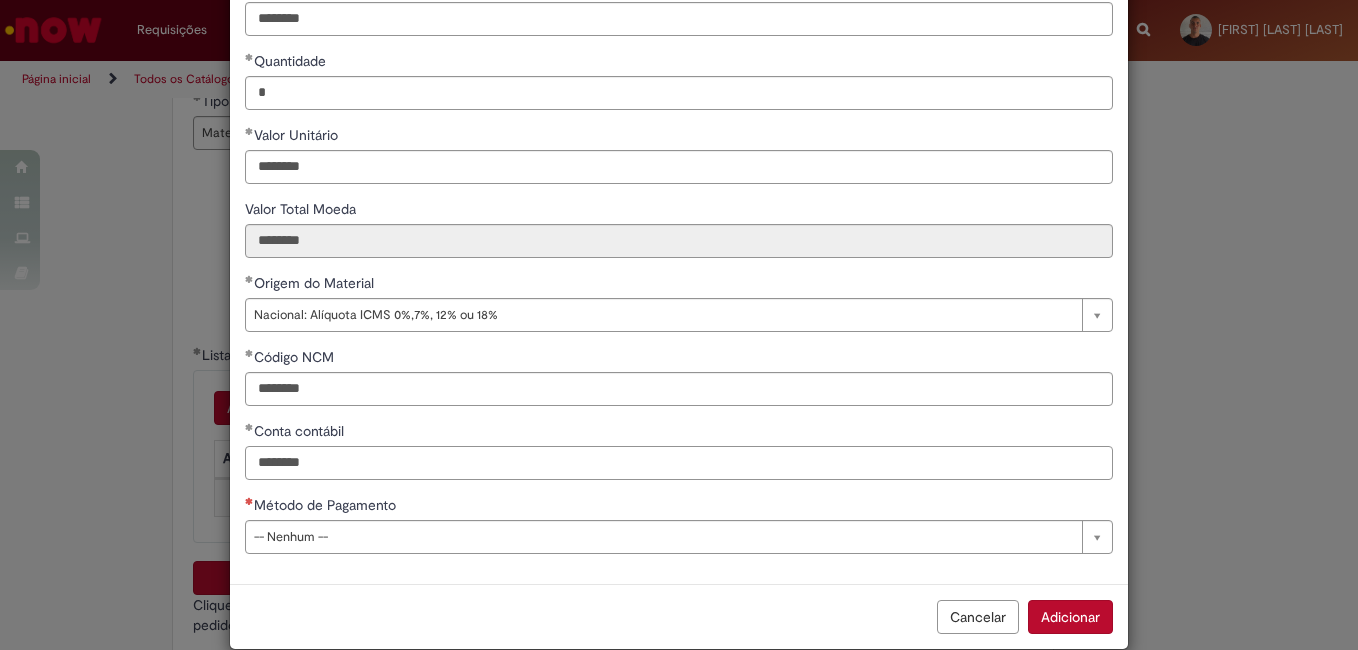 type on "********" 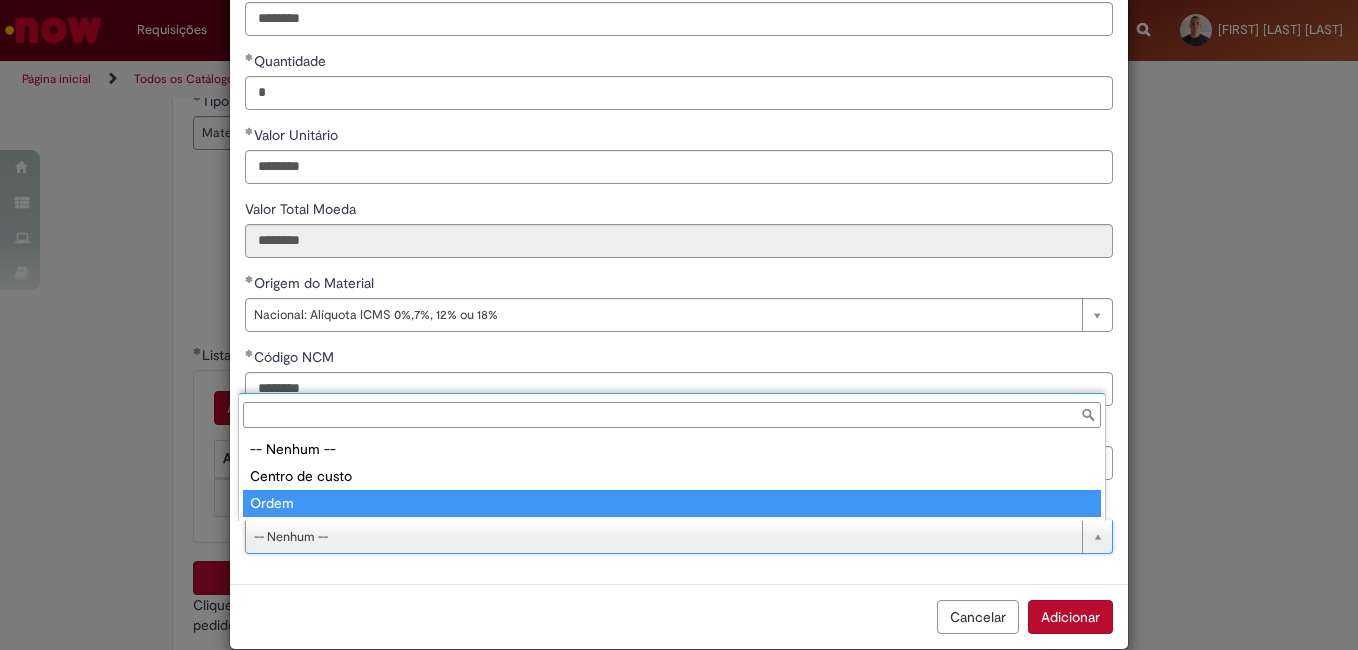 type on "*****" 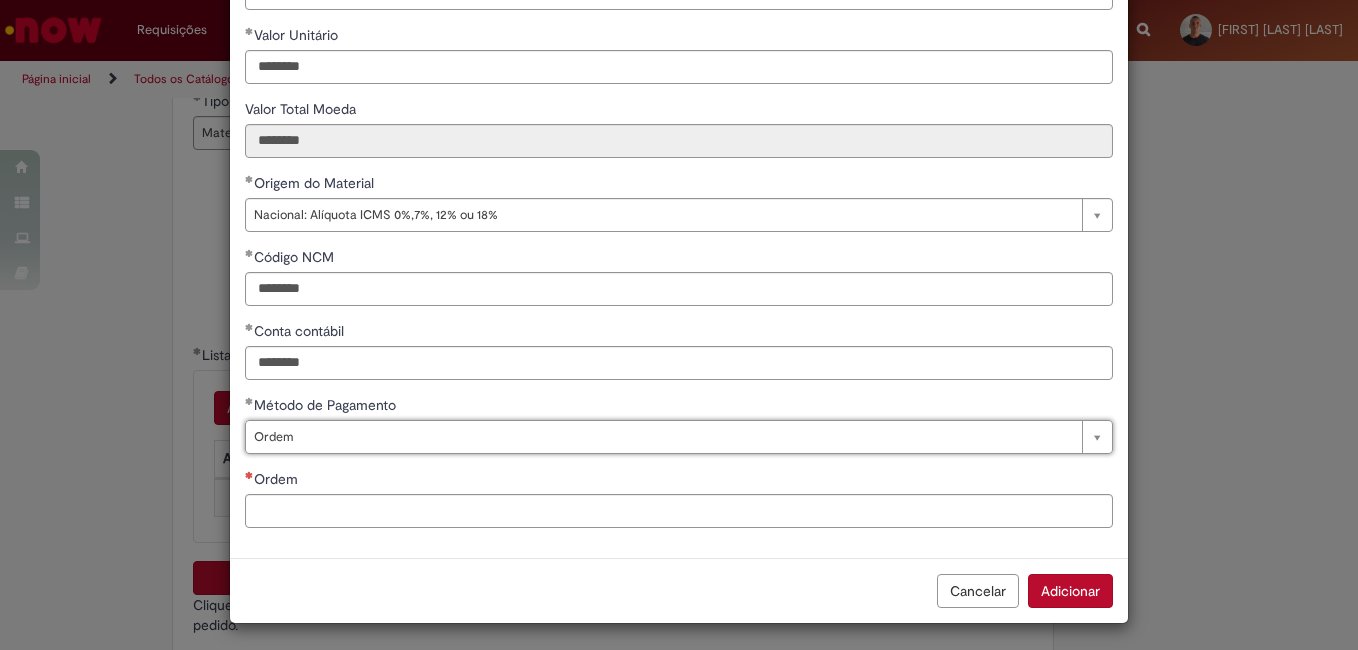 scroll, scrollTop: 304, scrollLeft: 0, axis: vertical 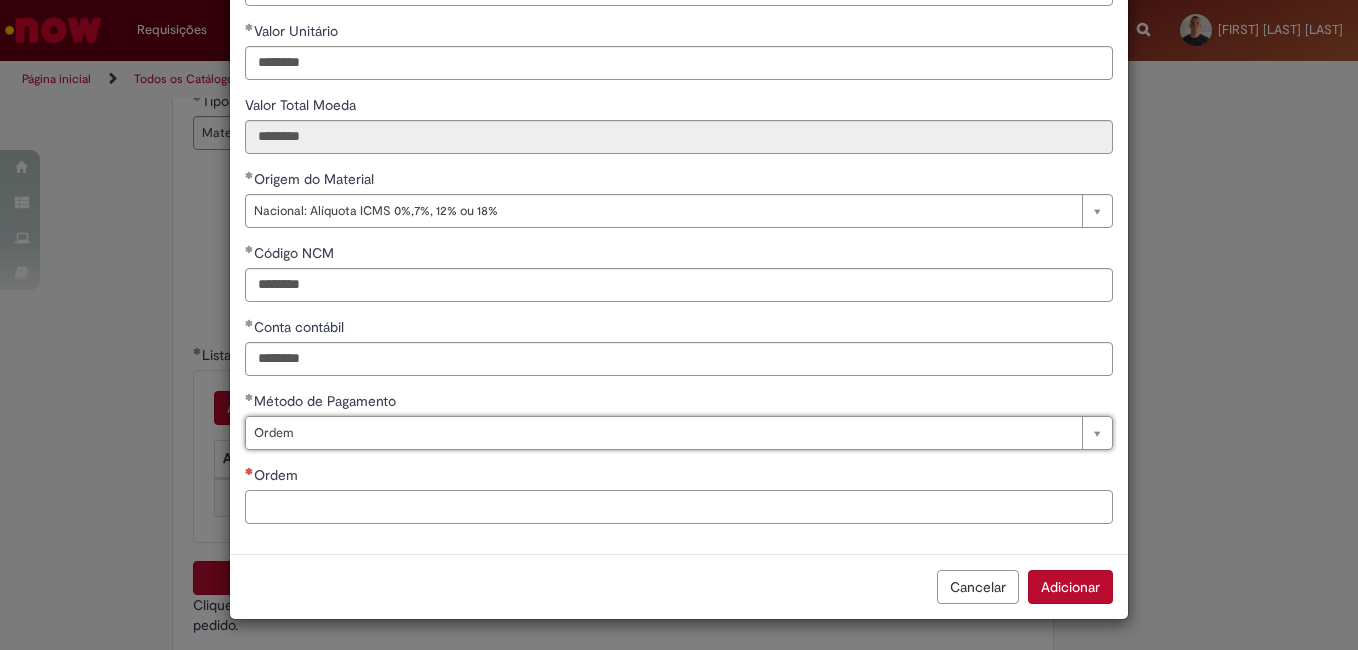 click on "Ordem" at bounding box center (679, 507) 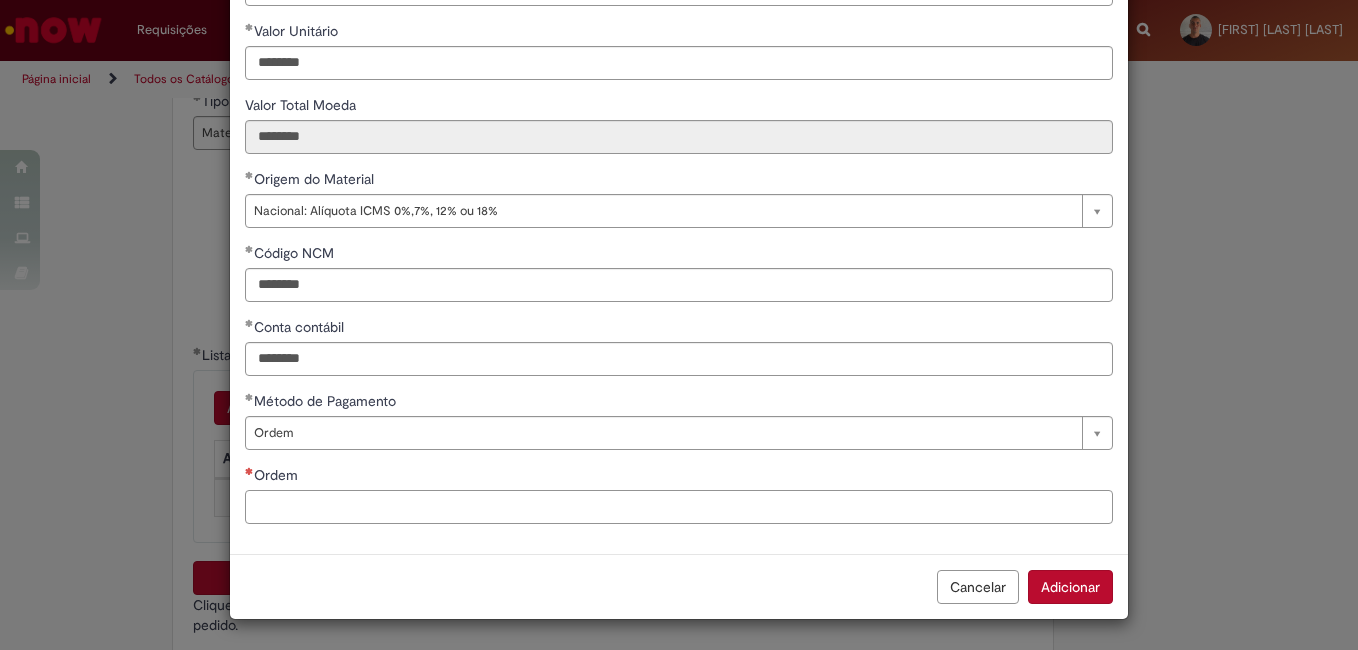 click on "Ordem" at bounding box center (679, 507) 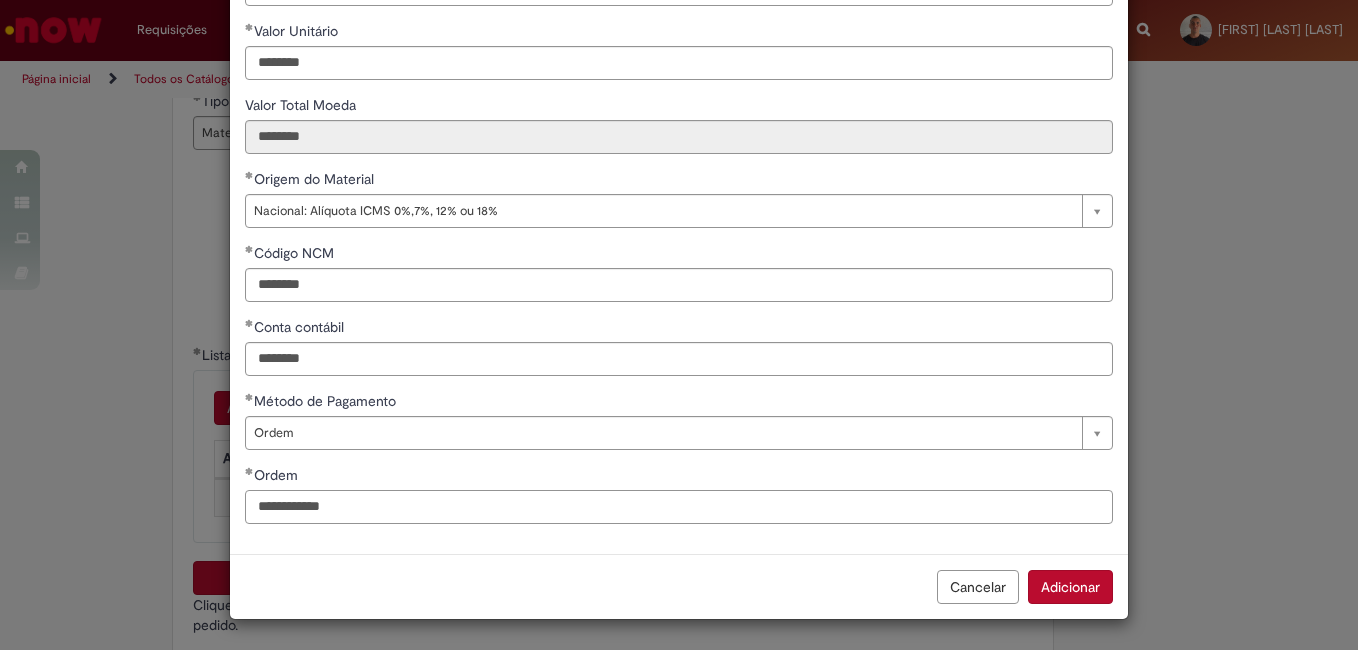 type on "**********" 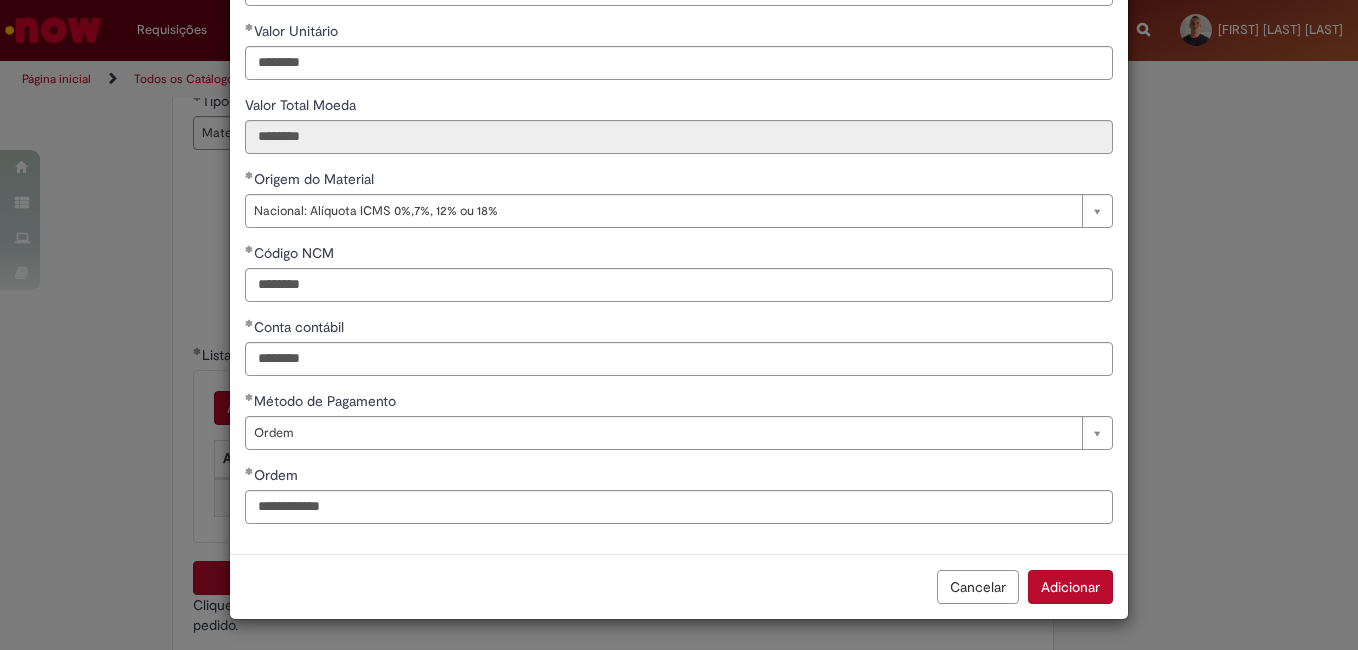 click on "Cancelar   Adicionar" at bounding box center (679, 586) 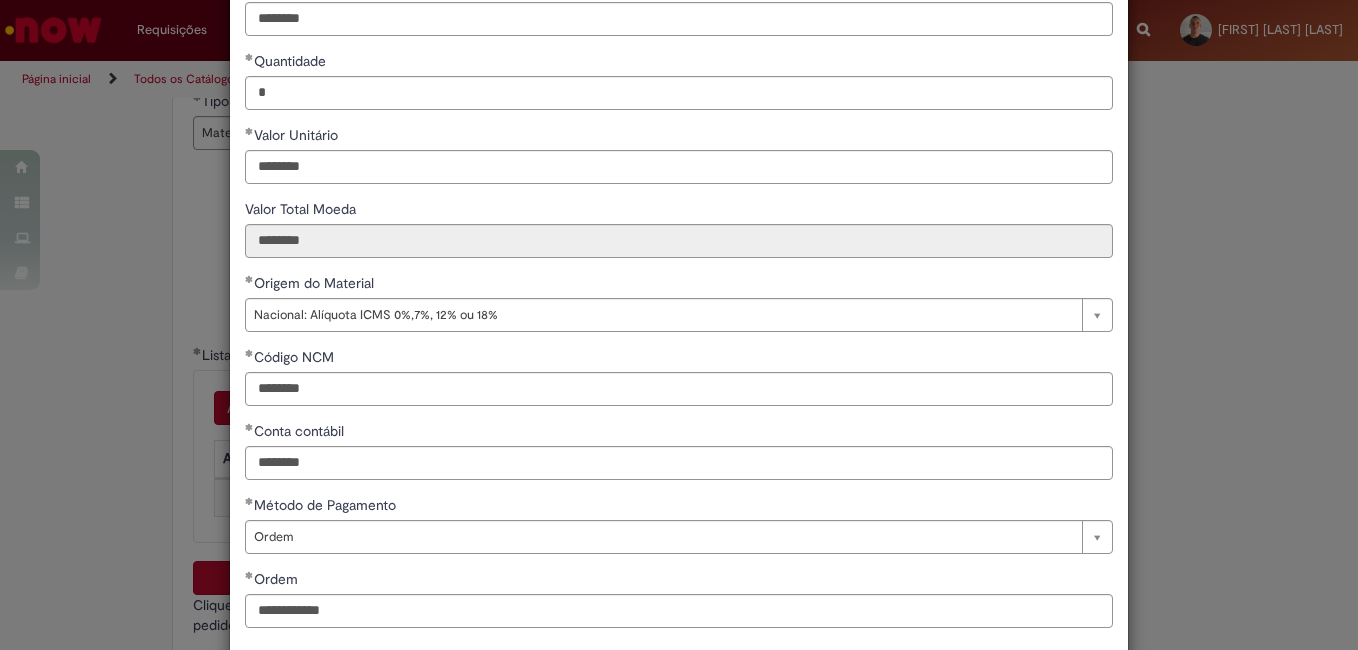 scroll, scrollTop: 306, scrollLeft: 0, axis: vertical 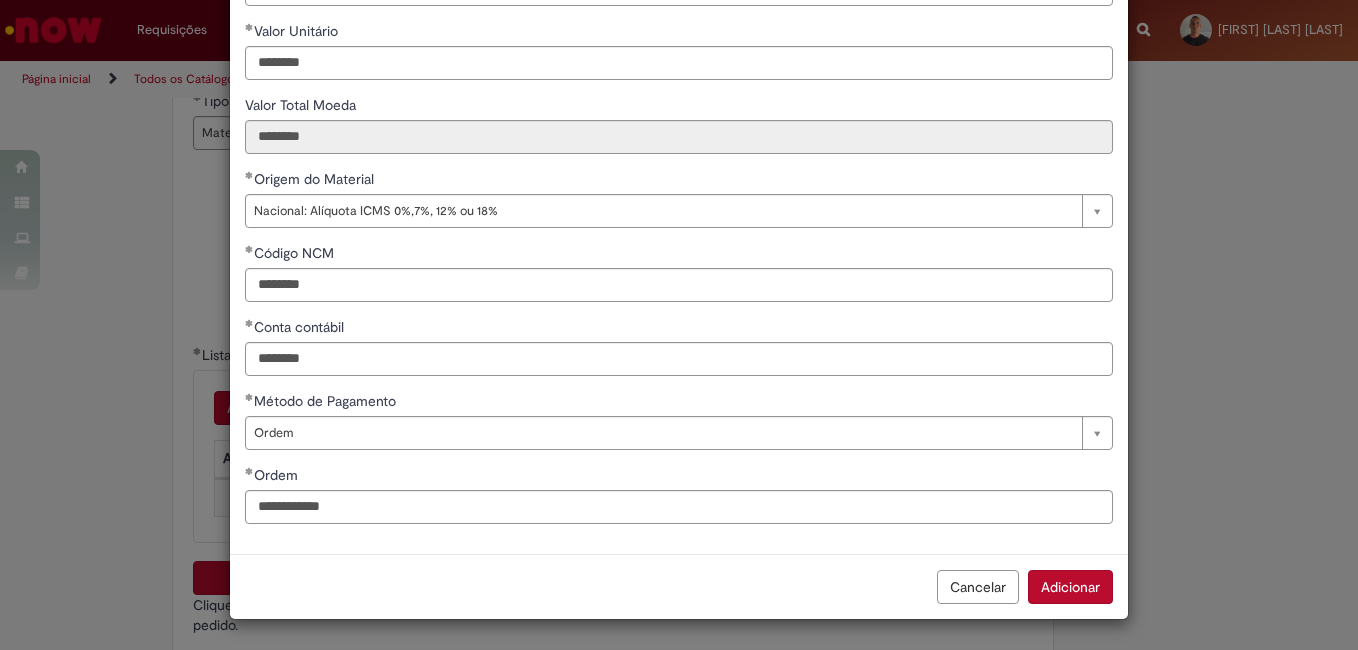 click on "Adicionar" at bounding box center [1070, 587] 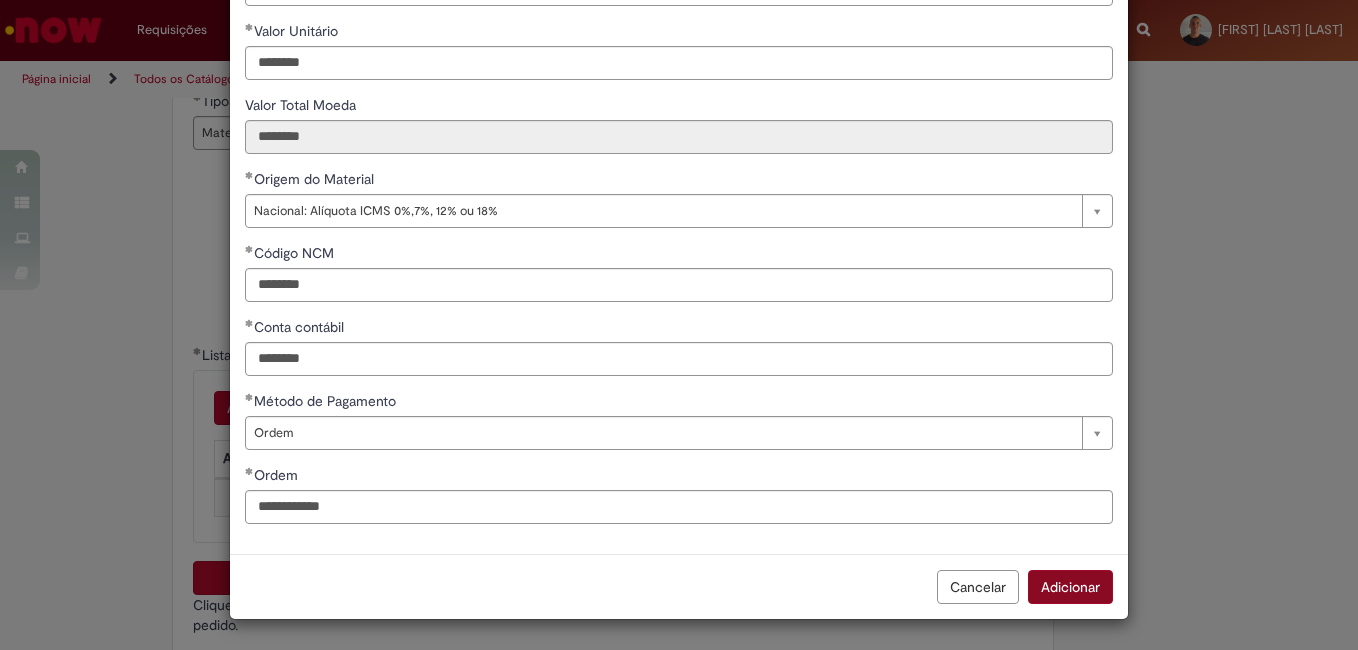 scroll, scrollTop: 304, scrollLeft: 0, axis: vertical 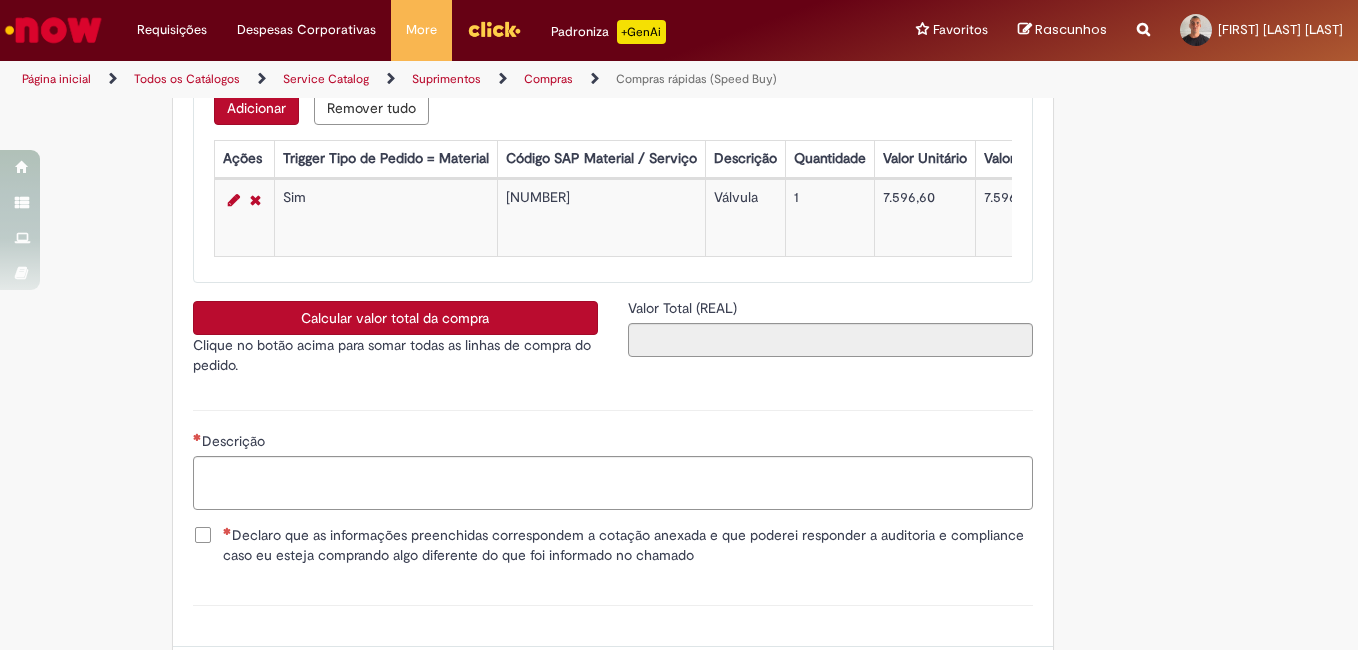 click on "Calcular valor total da compra" at bounding box center [395, 318] 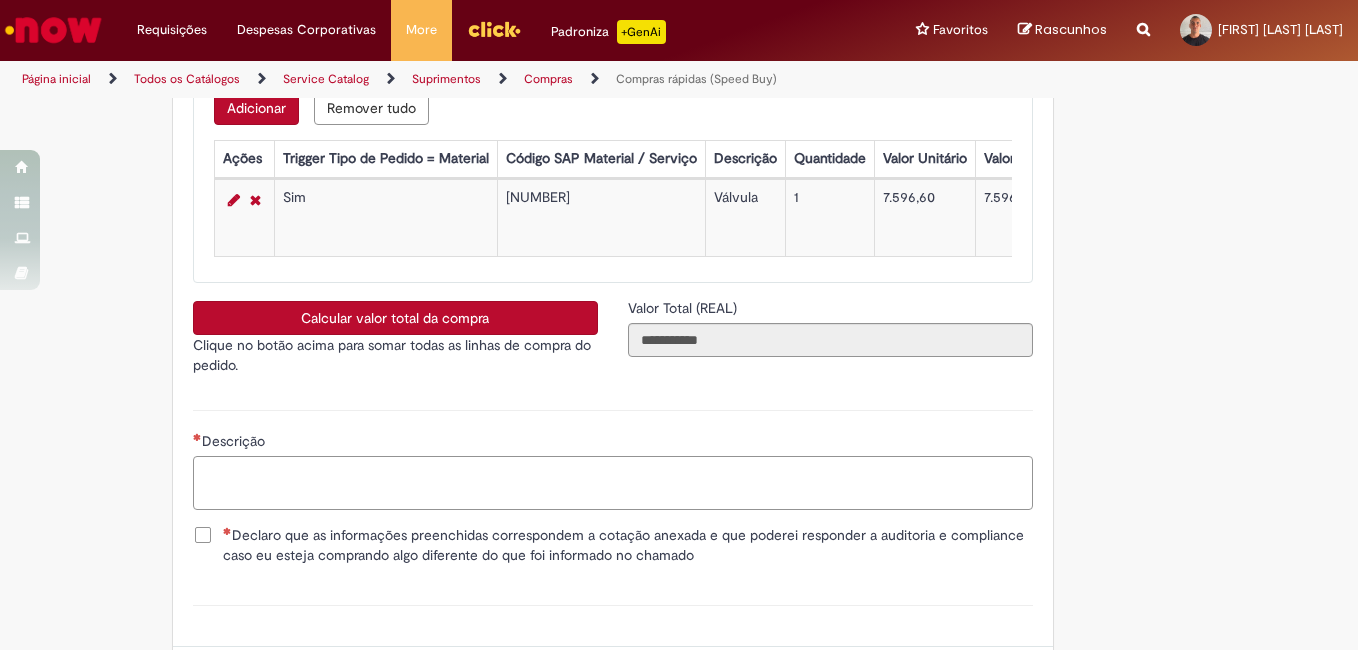 click on "Descrição" at bounding box center [613, 483] 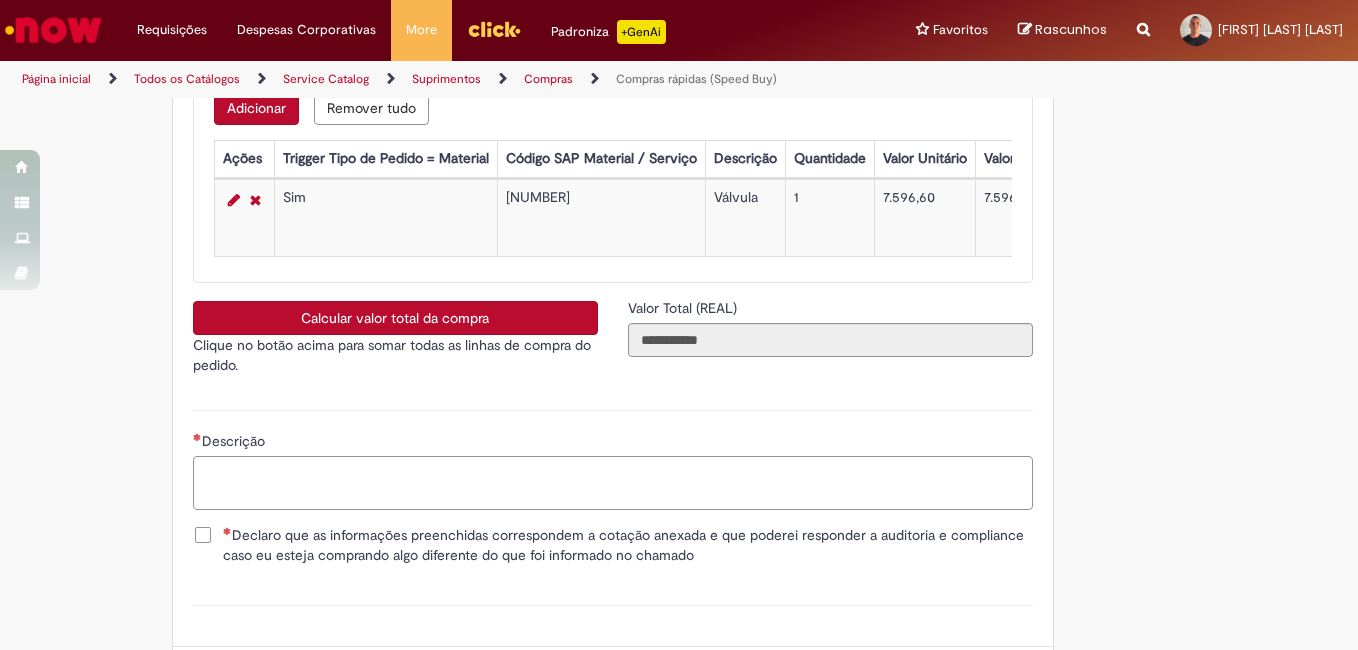 type on "*" 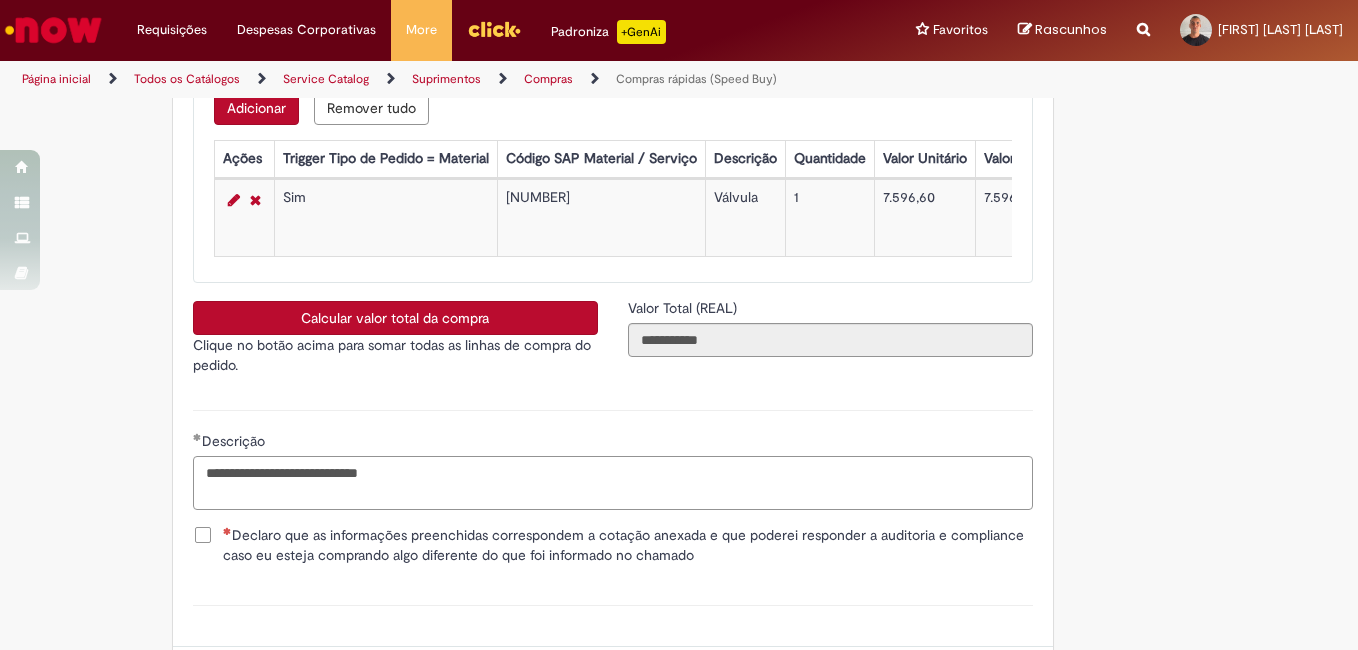click on "**********" at bounding box center [613, 483] 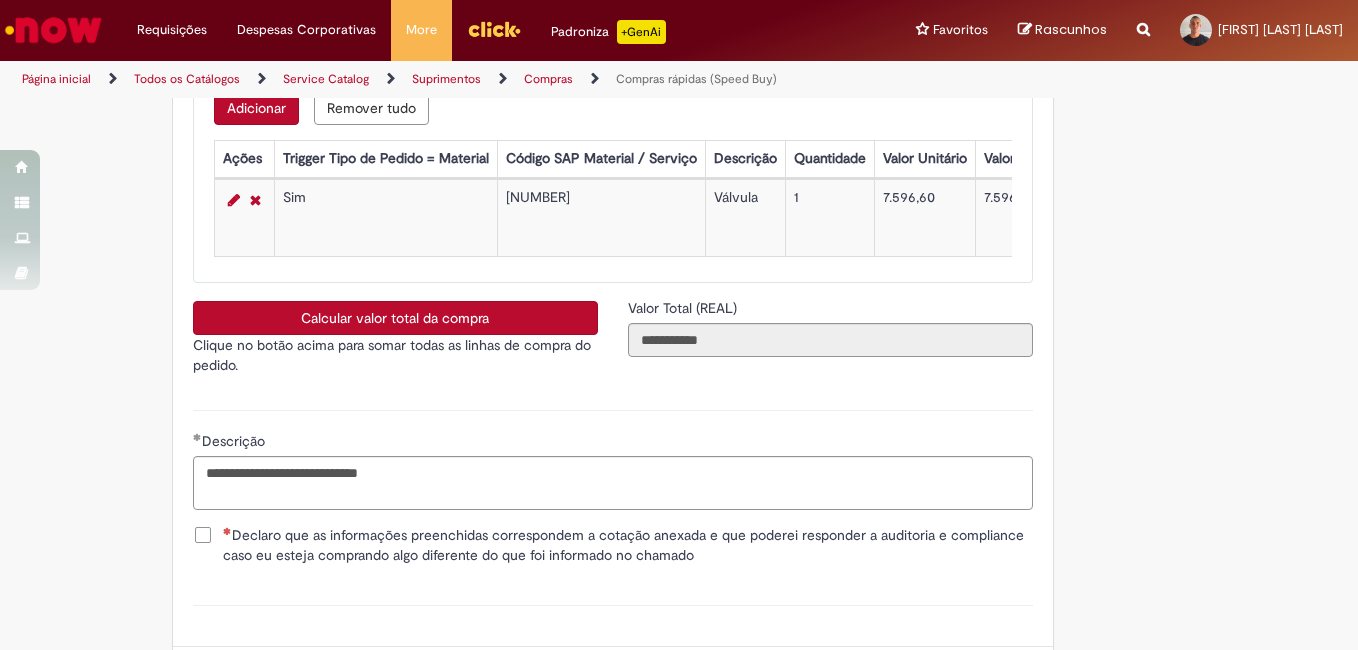 click on "Declaro que as informações preenchidas correspondem a cotação anexada e que poderei responder a auditoria e compliance caso eu esteja comprando algo diferente do que foi informado no chamado" at bounding box center [628, 545] 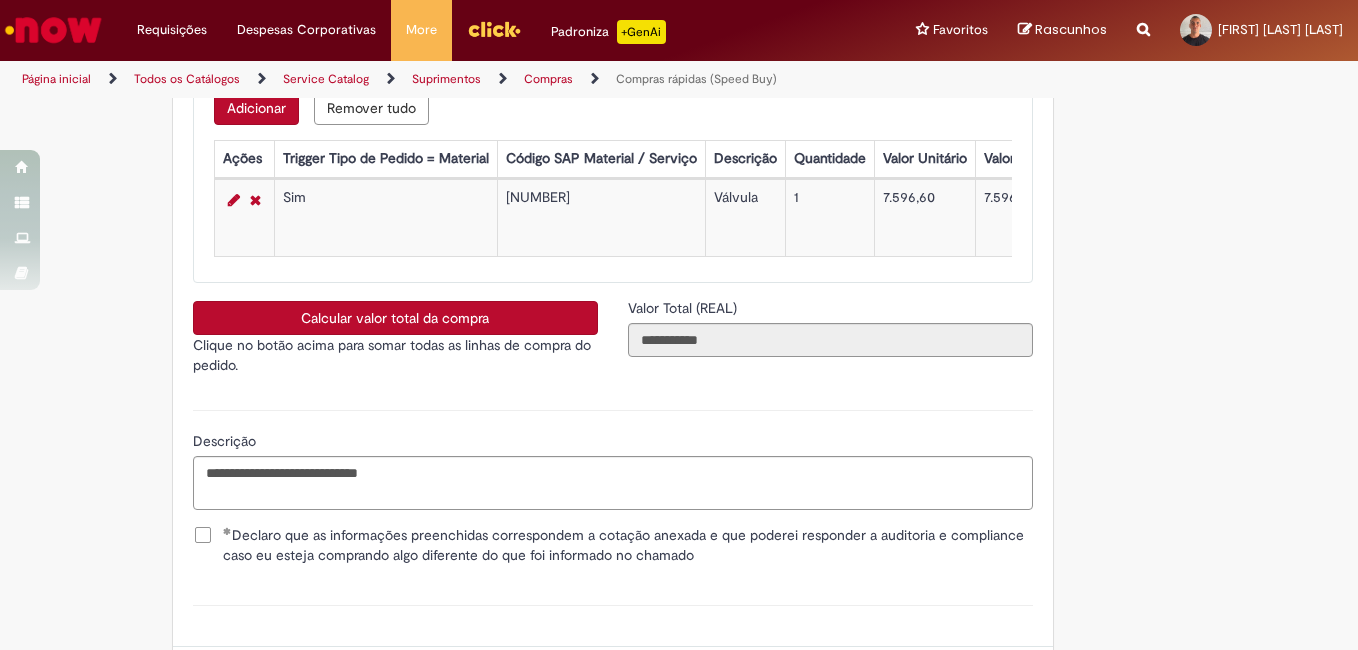 scroll, scrollTop: 3598, scrollLeft: 0, axis: vertical 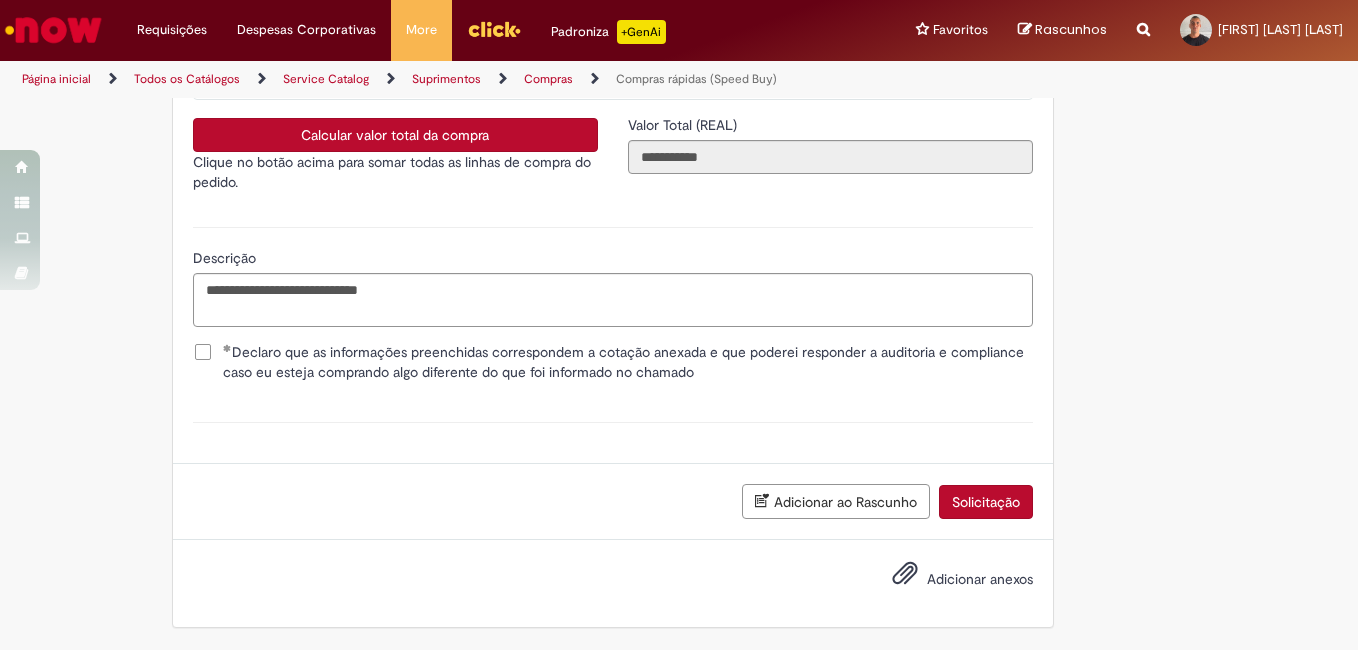 click on "Anexo(s)" at bounding box center [613, 422] 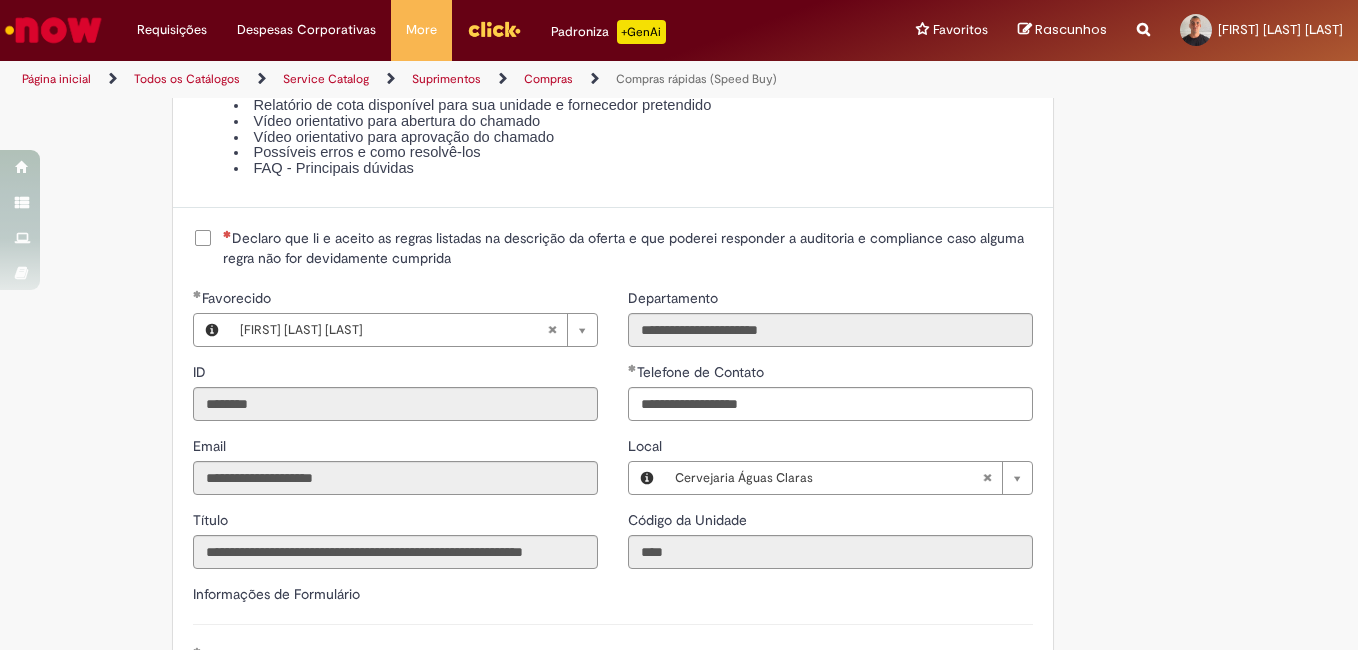 scroll, scrollTop: 2298, scrollLeft: 0, axis: vertical 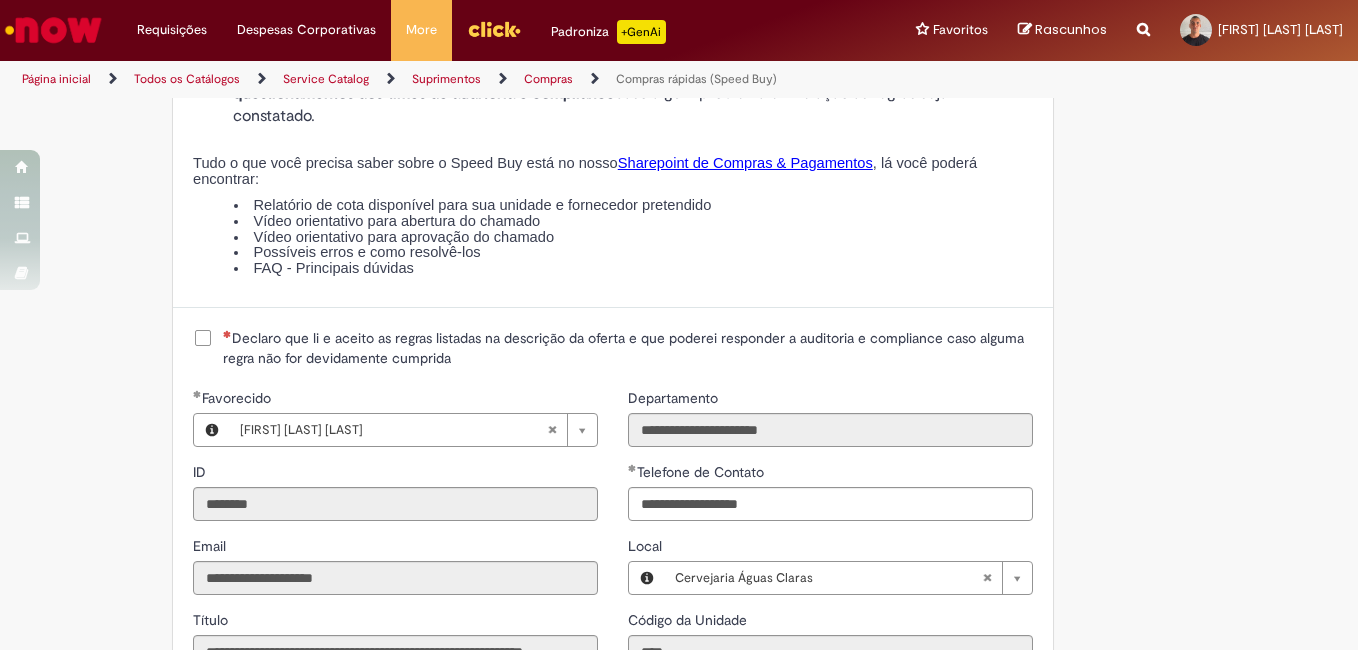 click on "Declaro que li e aceito as regras listadas na descrição da oferta e que poderei responder a auditoria e compliance caso alguma regra não for devidamente cumprida" at bounding box center [628, 348] 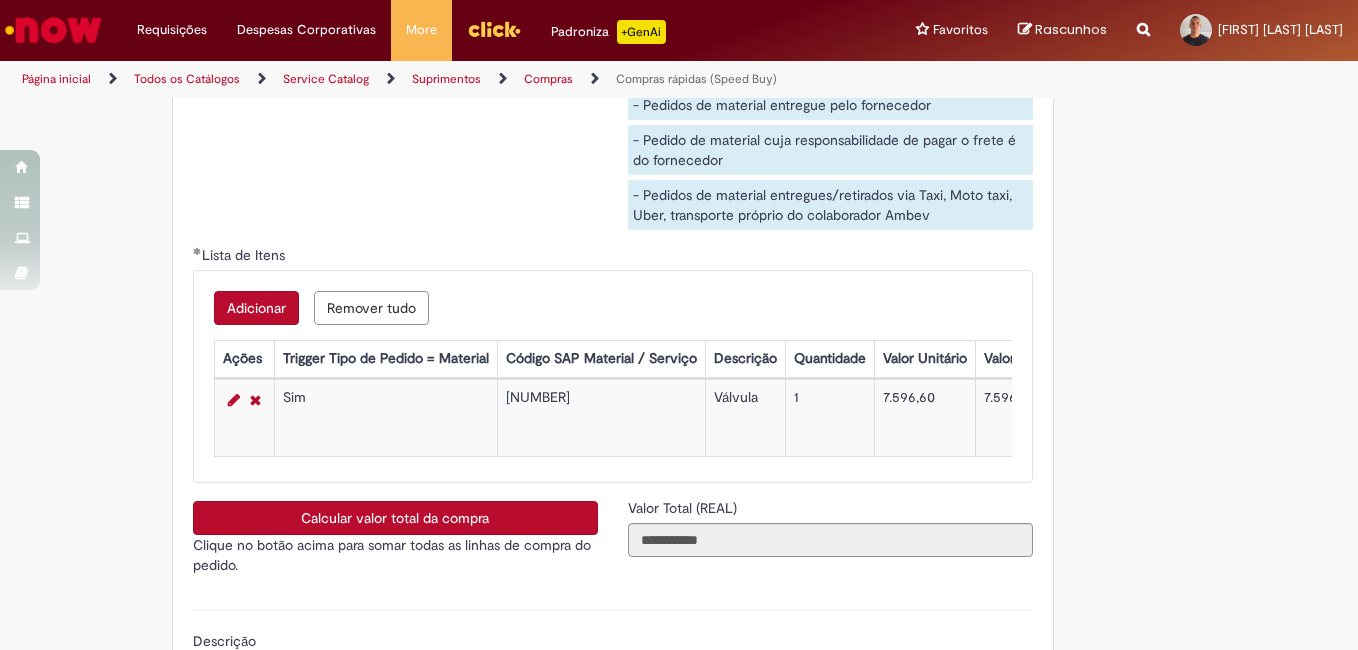 scroll, scrollTop: 3598, scrollLeft: 0, axis: vertical 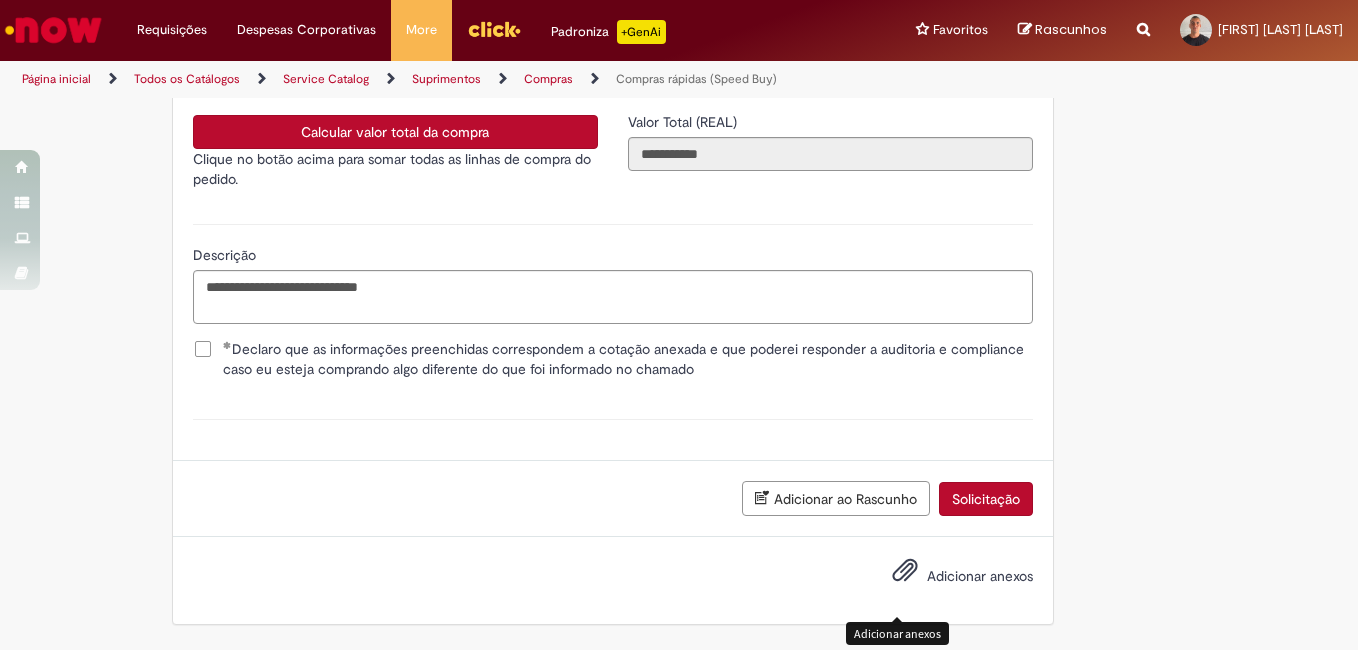 click at bounding box center [905, 571] 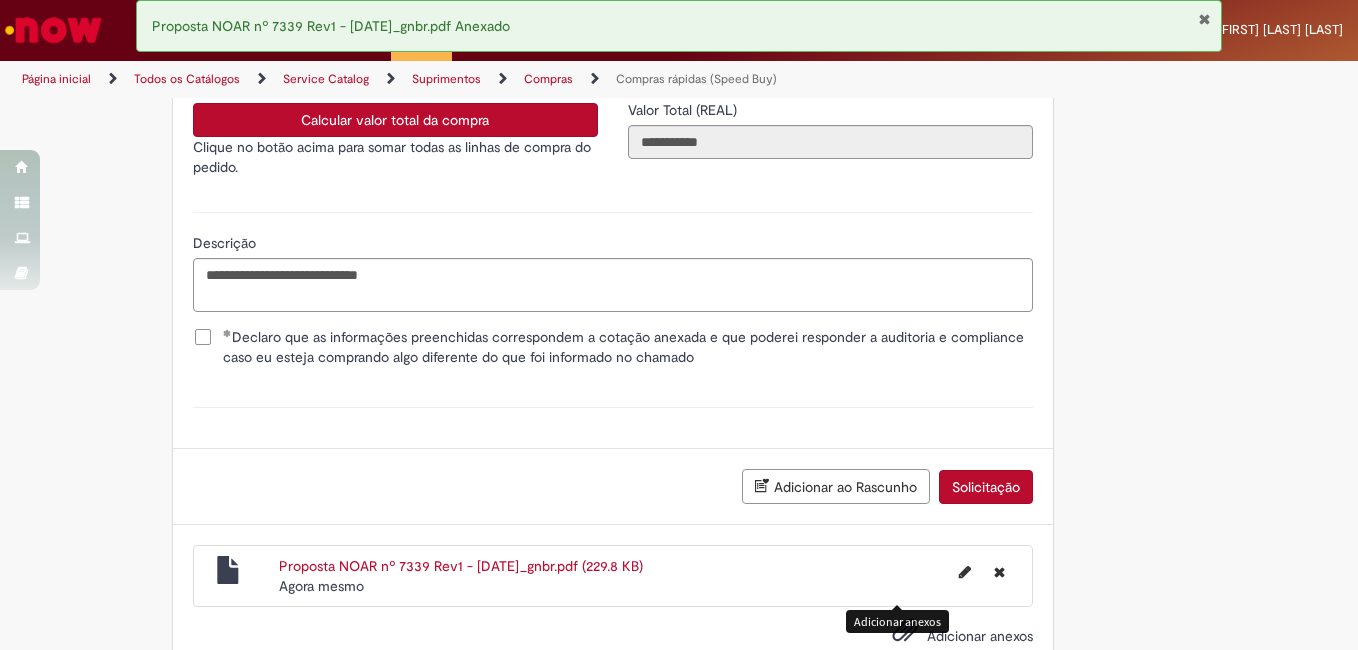 scroll, scrollTop: 3670, scrollLeft: 0, axis: vertical 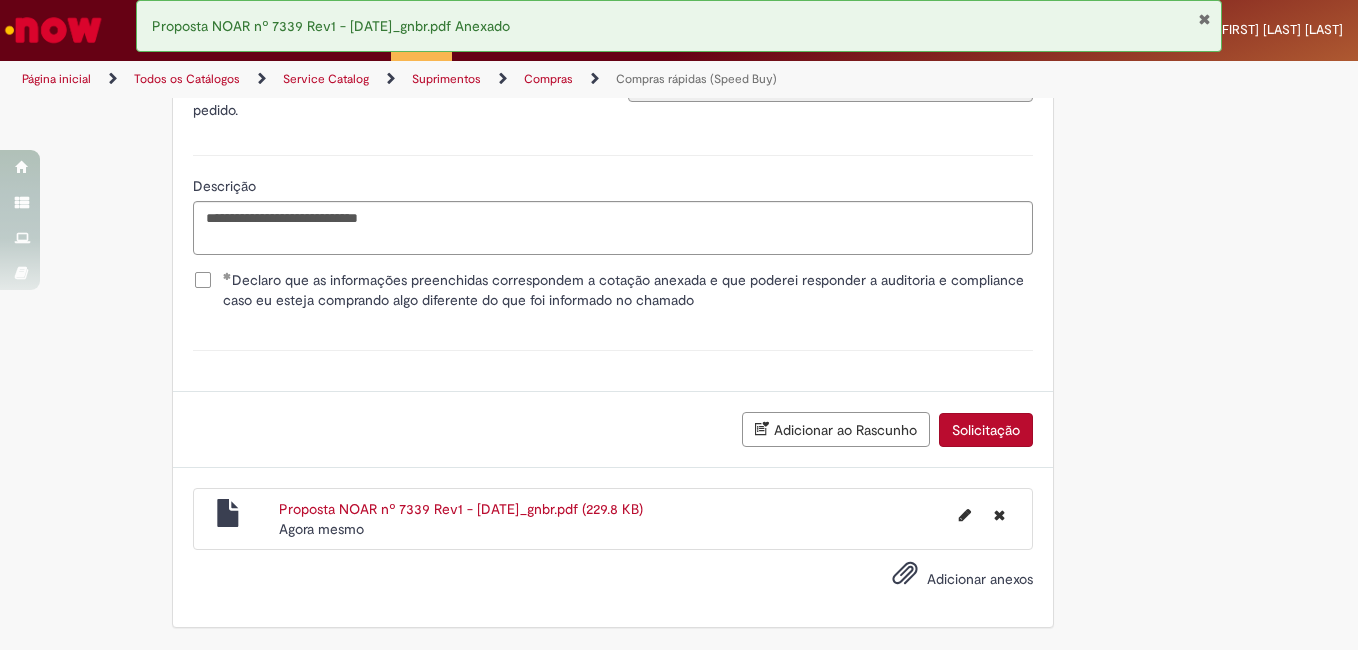 click on "Solicitação" at bounding box center [986, 430] 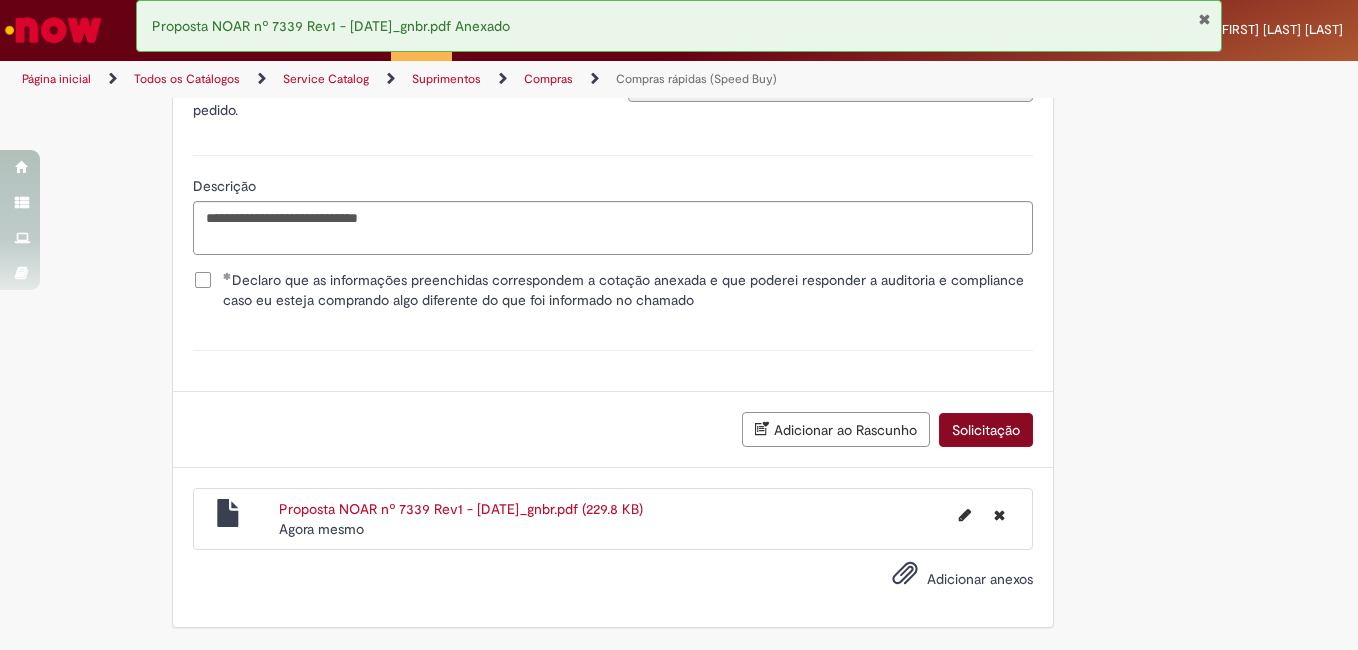 scroll, scrollTop: 3624, scrollLeft: 0, axis: vertical 